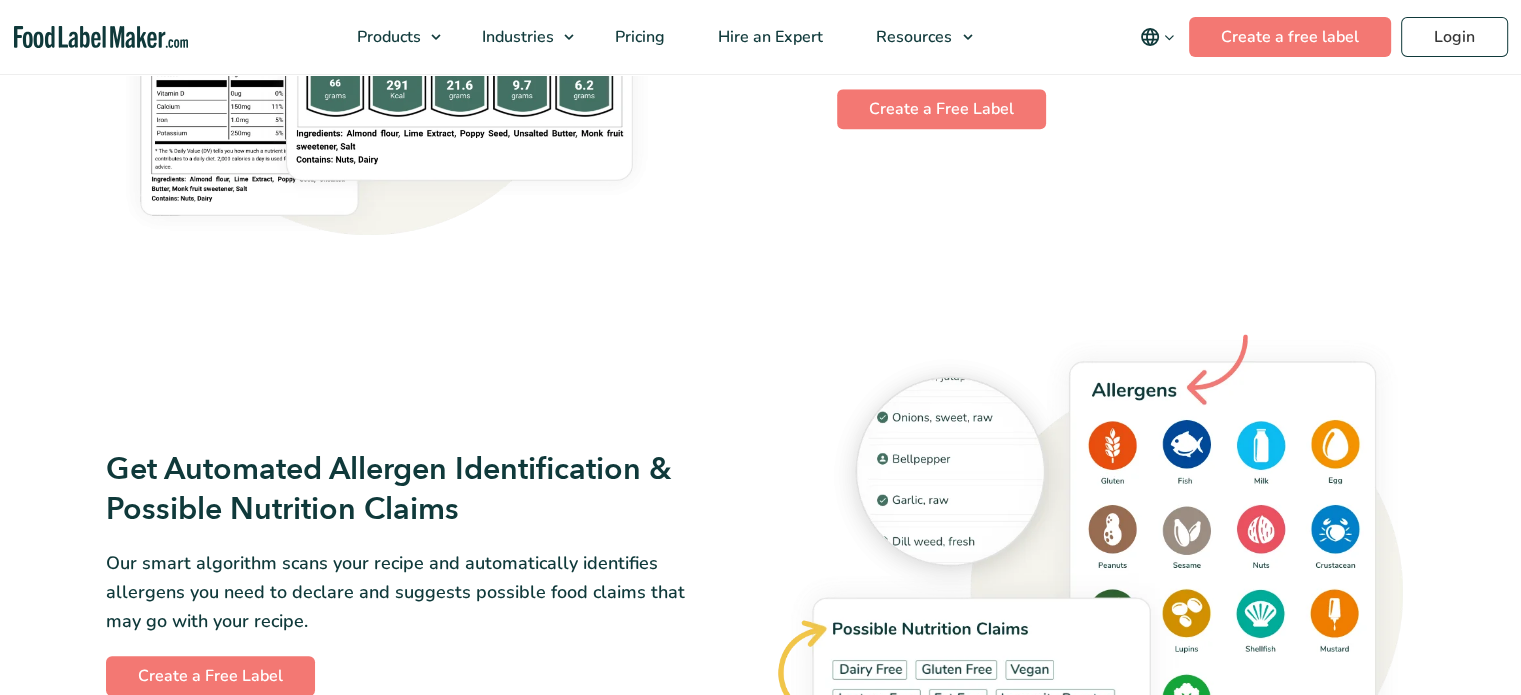 scroll, scrollTop: 0, scrollLeft: 0, axis: both 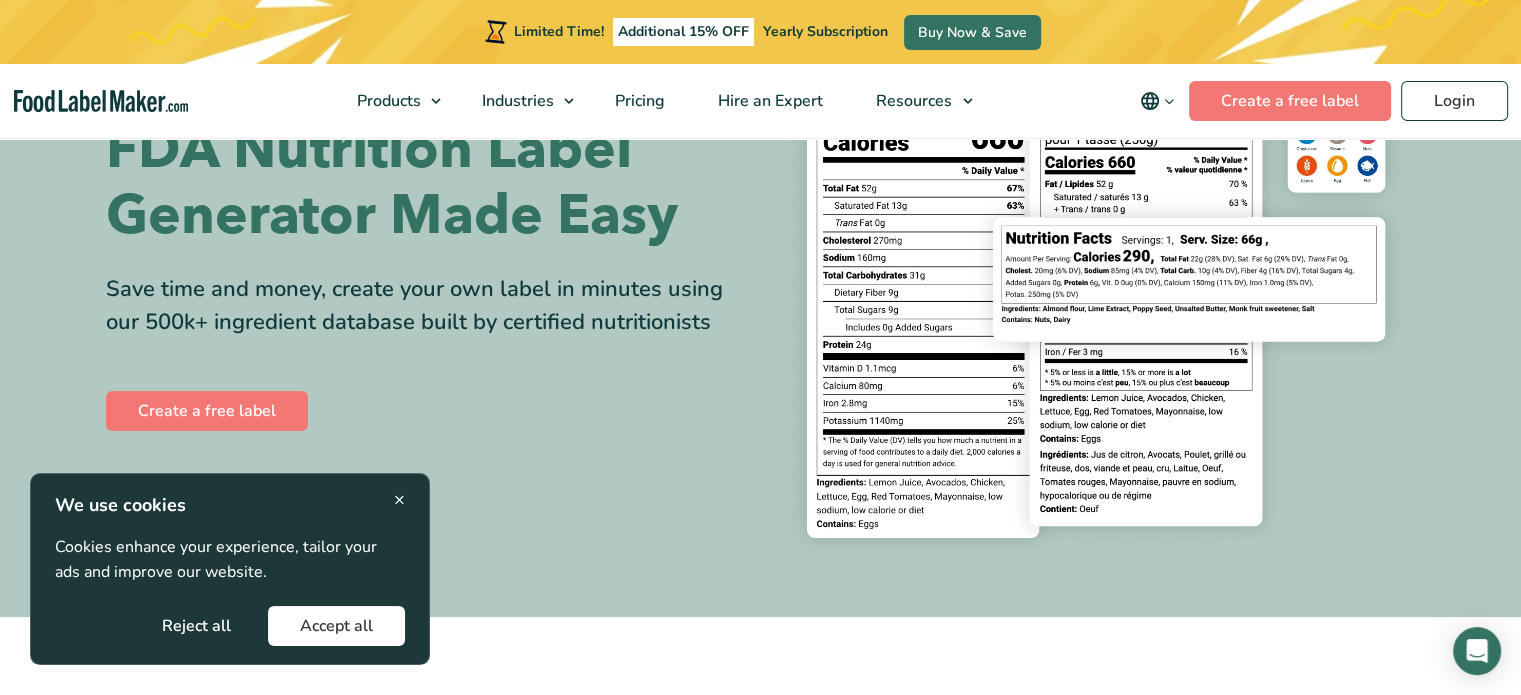click on "Accept all" at bounding box center [336, 626] 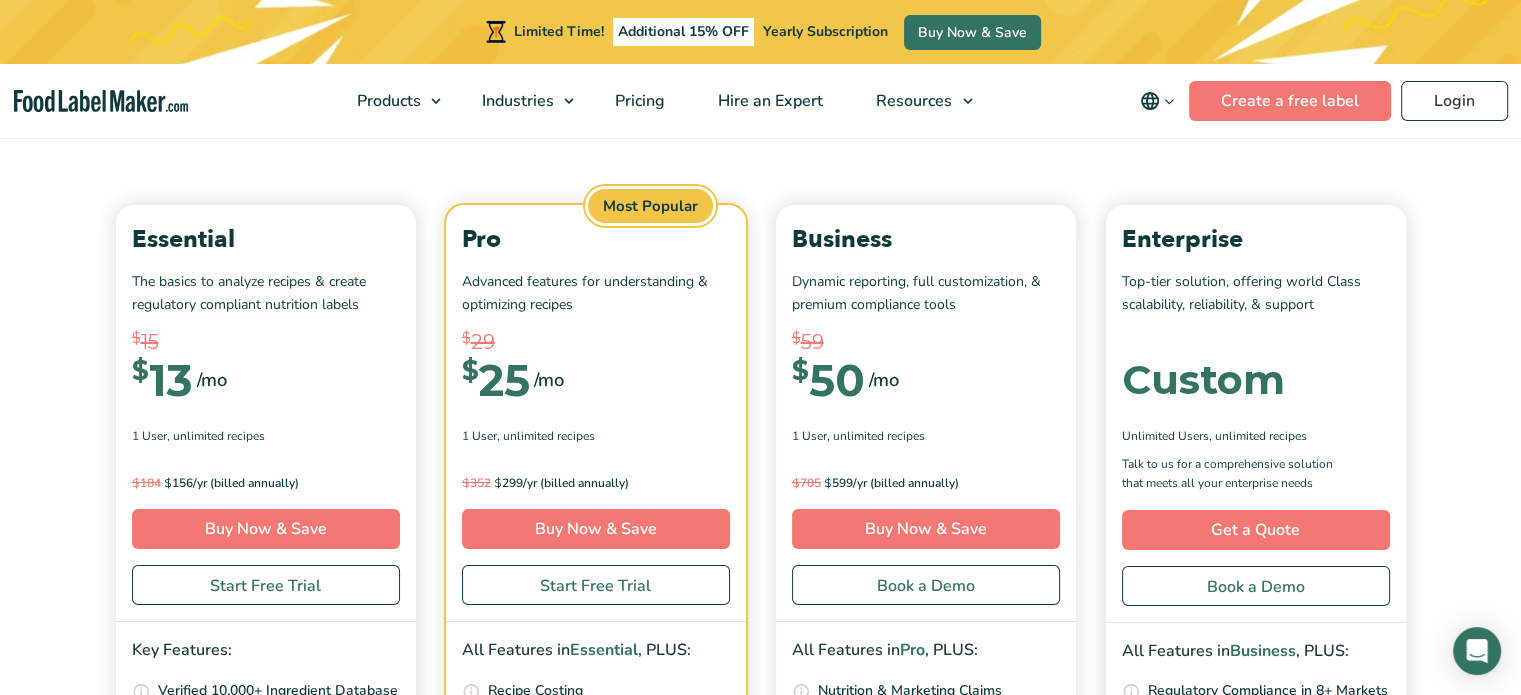 scroll, scrollTop: 7300, scrollLeft: 0, axis: vertical 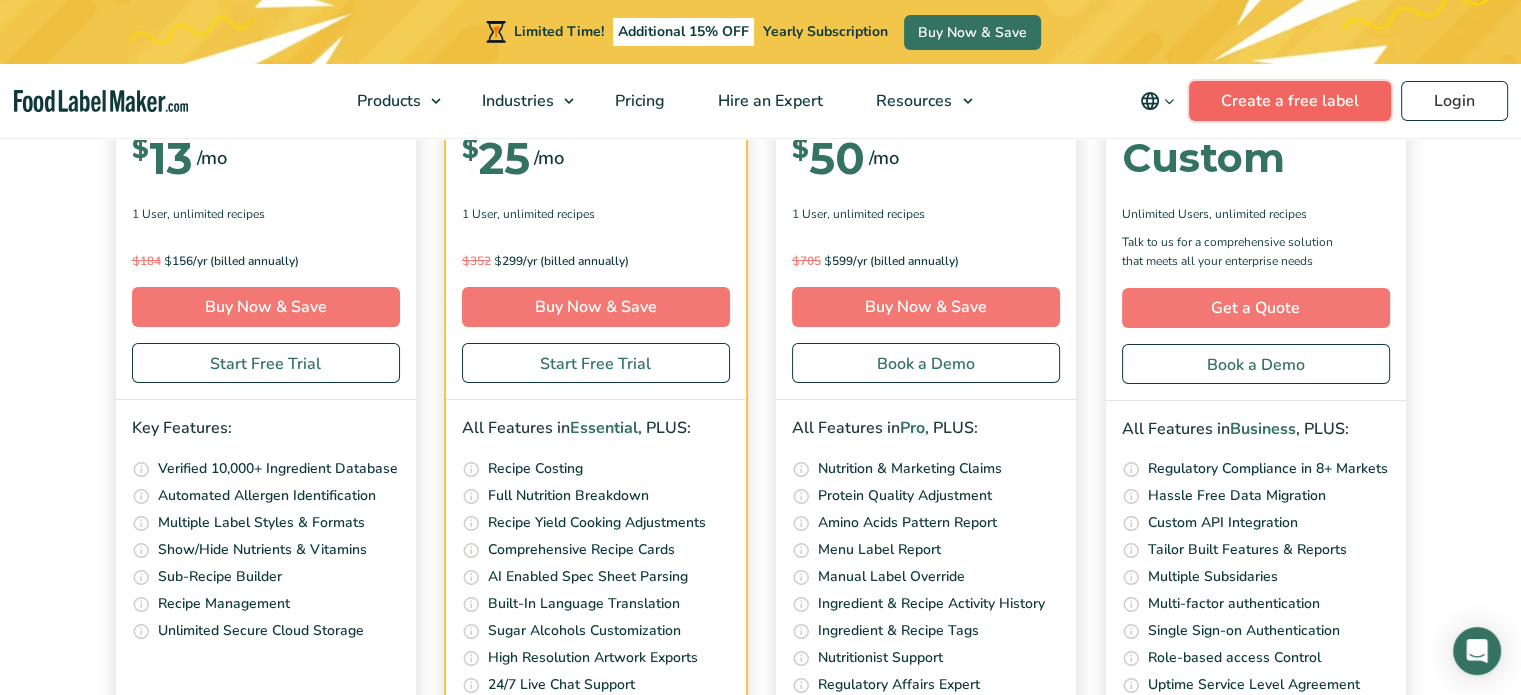 click on "Create a free label" at bounding box center [1290, 101] 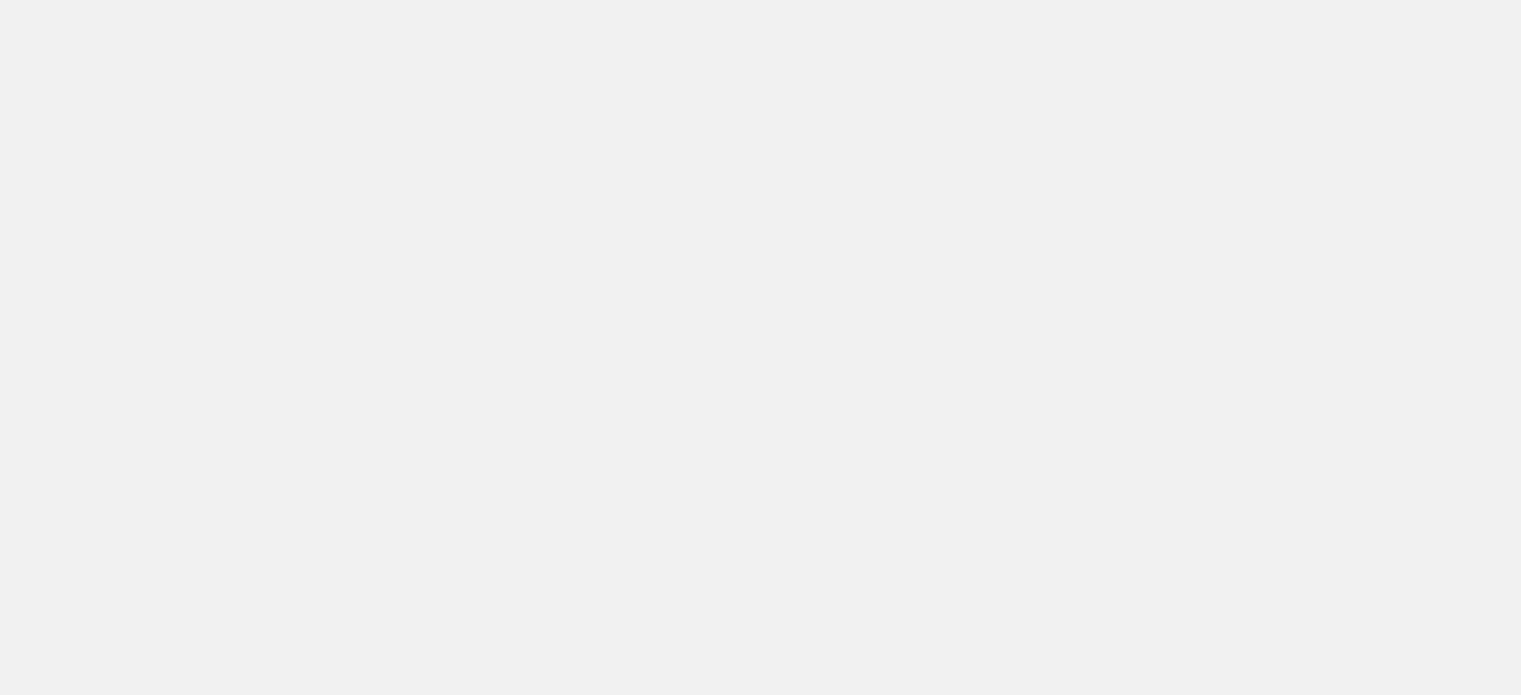 scroll, scrollTop: 0, scrollLeft: 0, axis: both 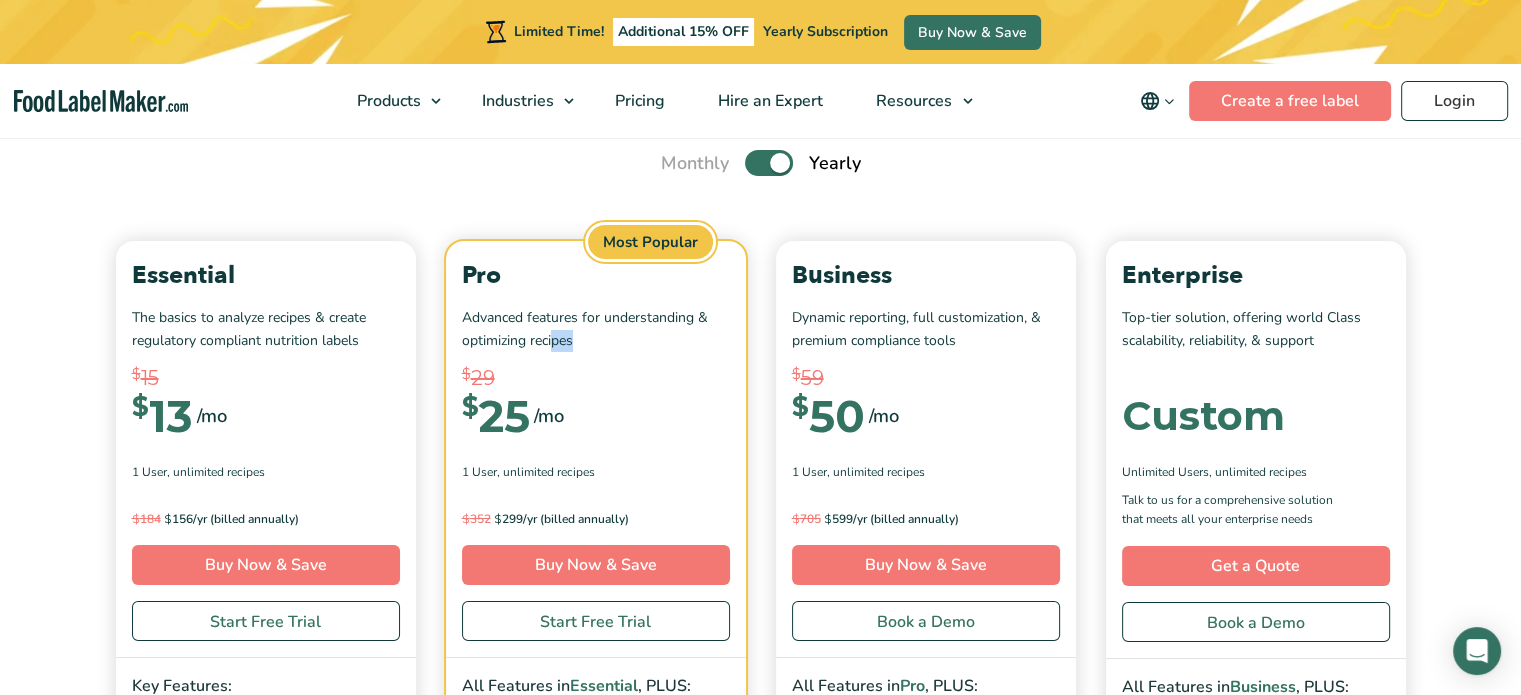drag, startPoint x: 588, startPoint y: 347, endPoint x: 552, endPoint y: 342, distance: 36.345562 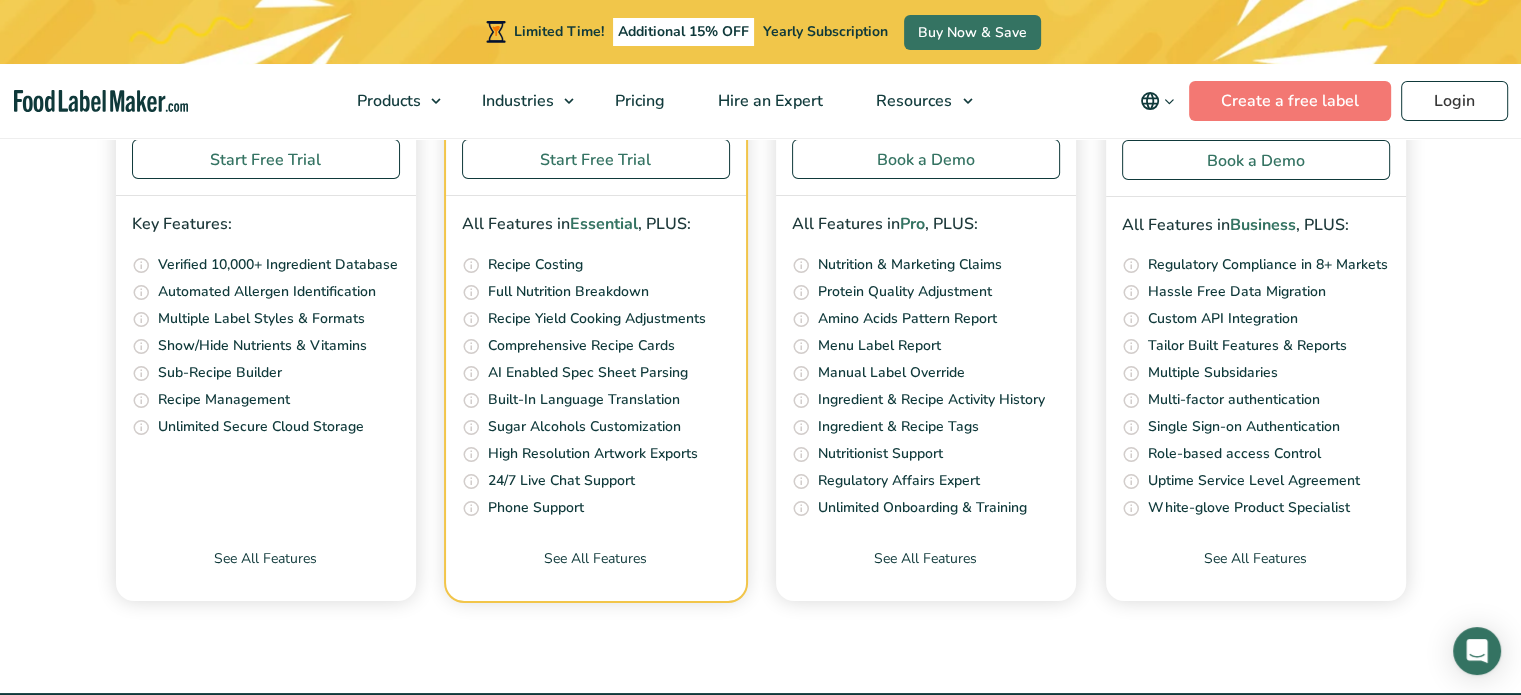scroll, scrollTop: 7242, scrollLeft: 0, axis: vertical 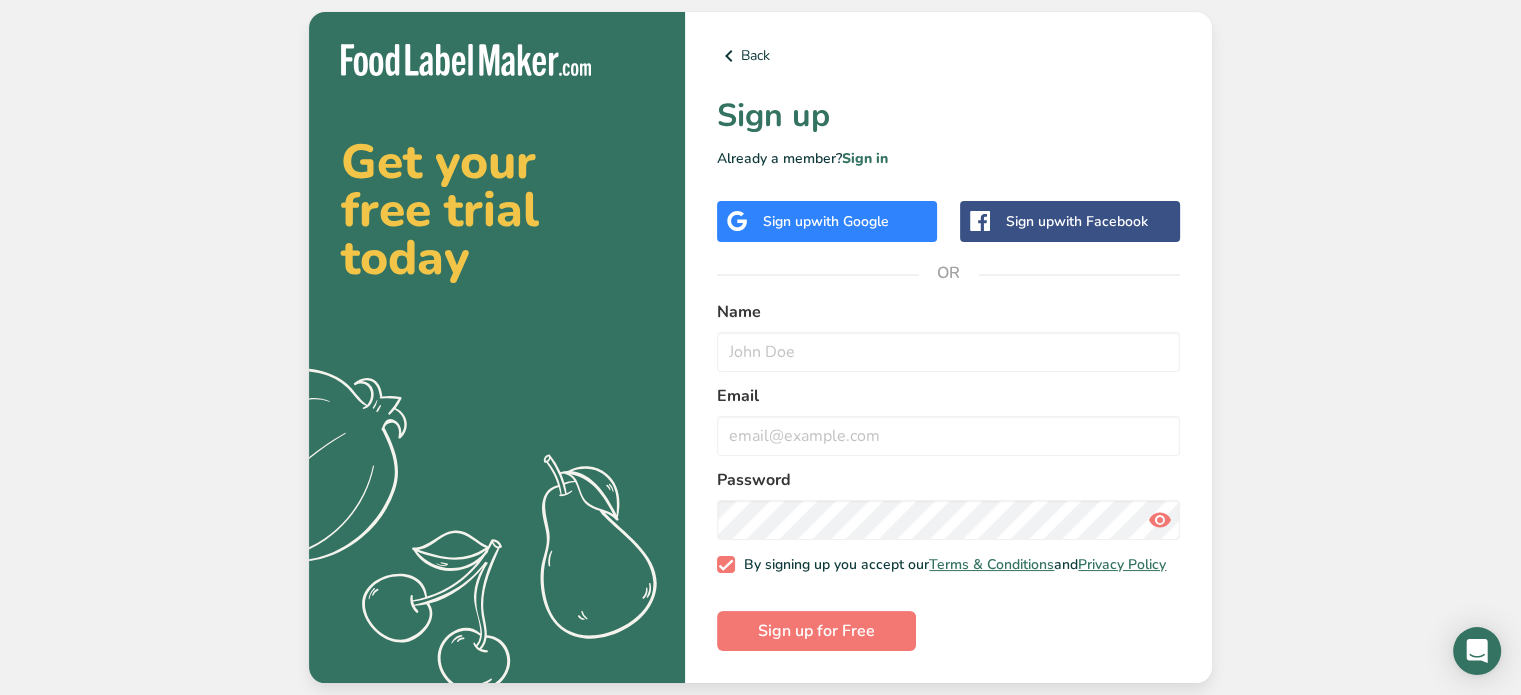 click on "with Google" at bounding box center (850, 221) 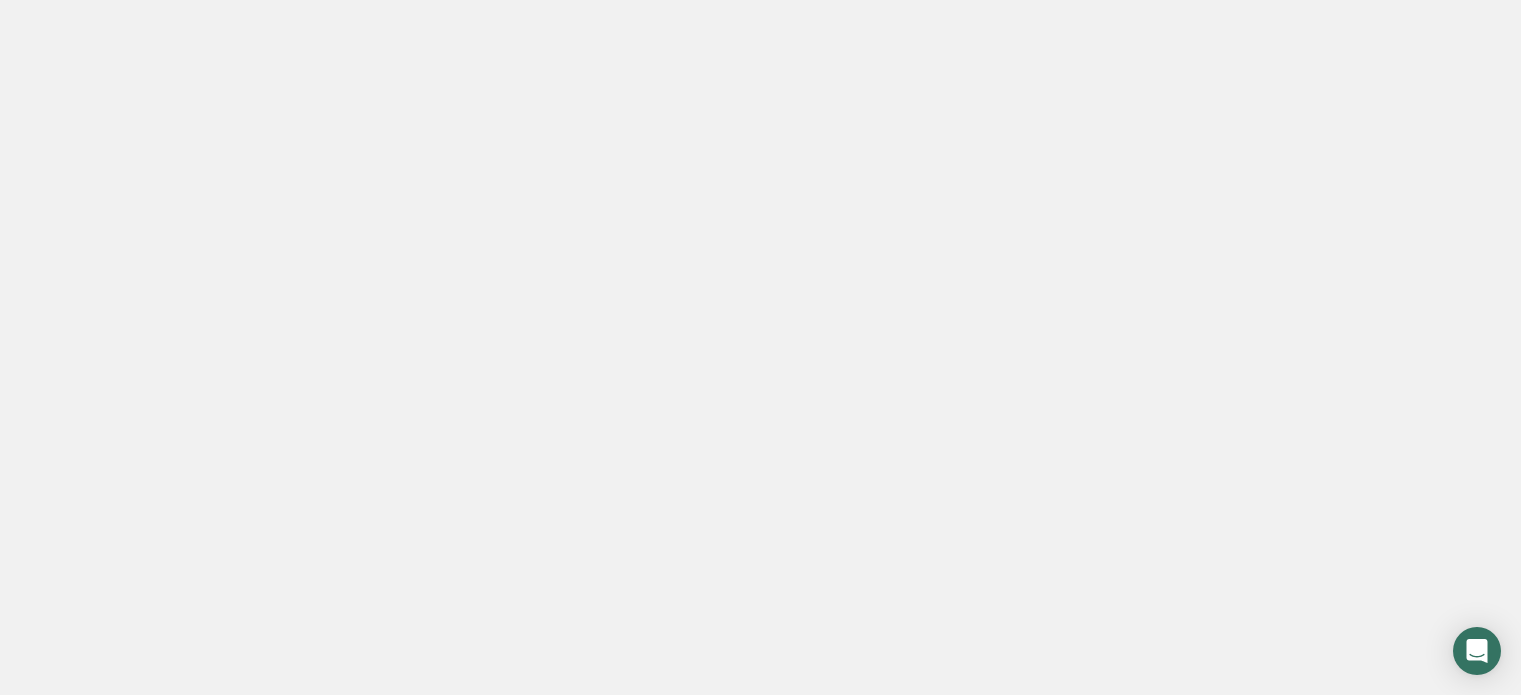 scroll, scrollTop: 0, scrollLeft: 0, axis: both 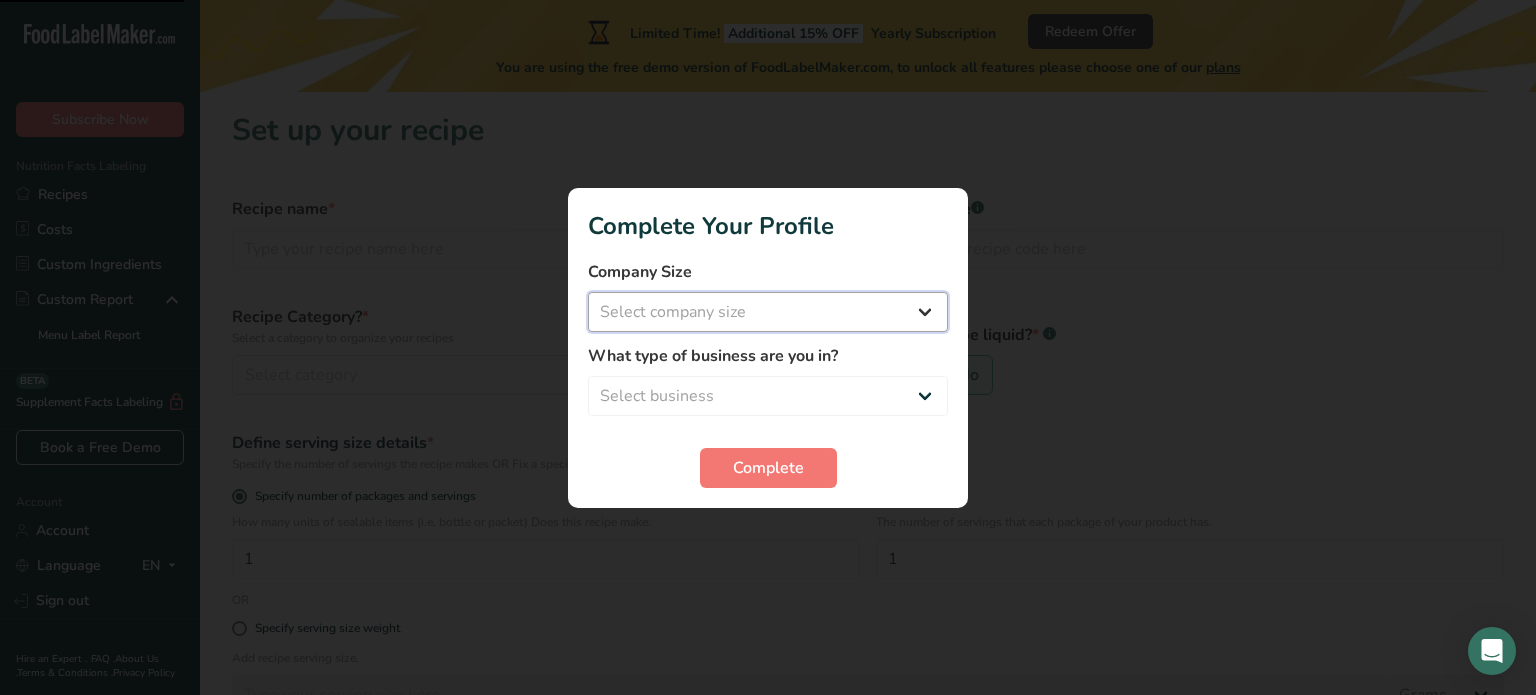 click on "Select company size
Fewer than 10 Employees
10 to 50 Employees
51 to 500 Employees
Over 500 Employees" at bounding box center [768, 312] 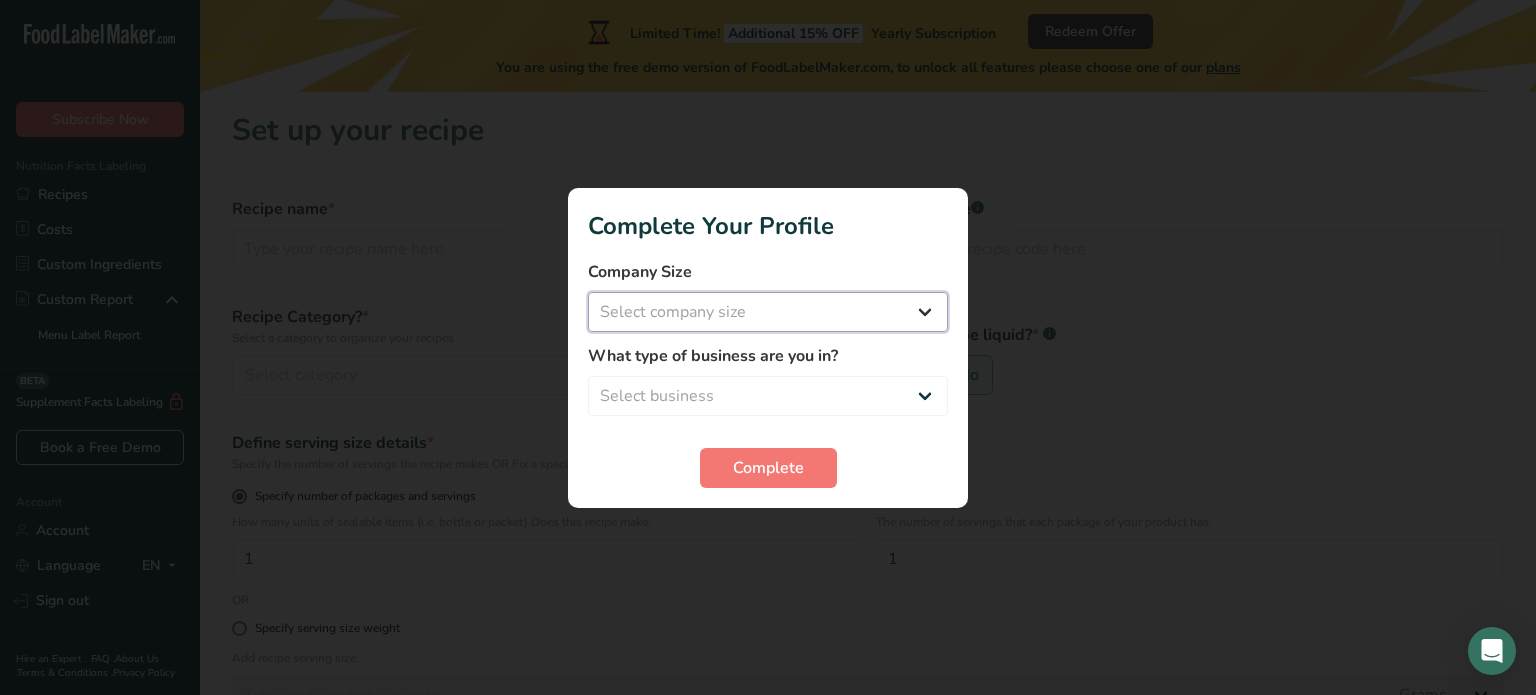 select on "1" 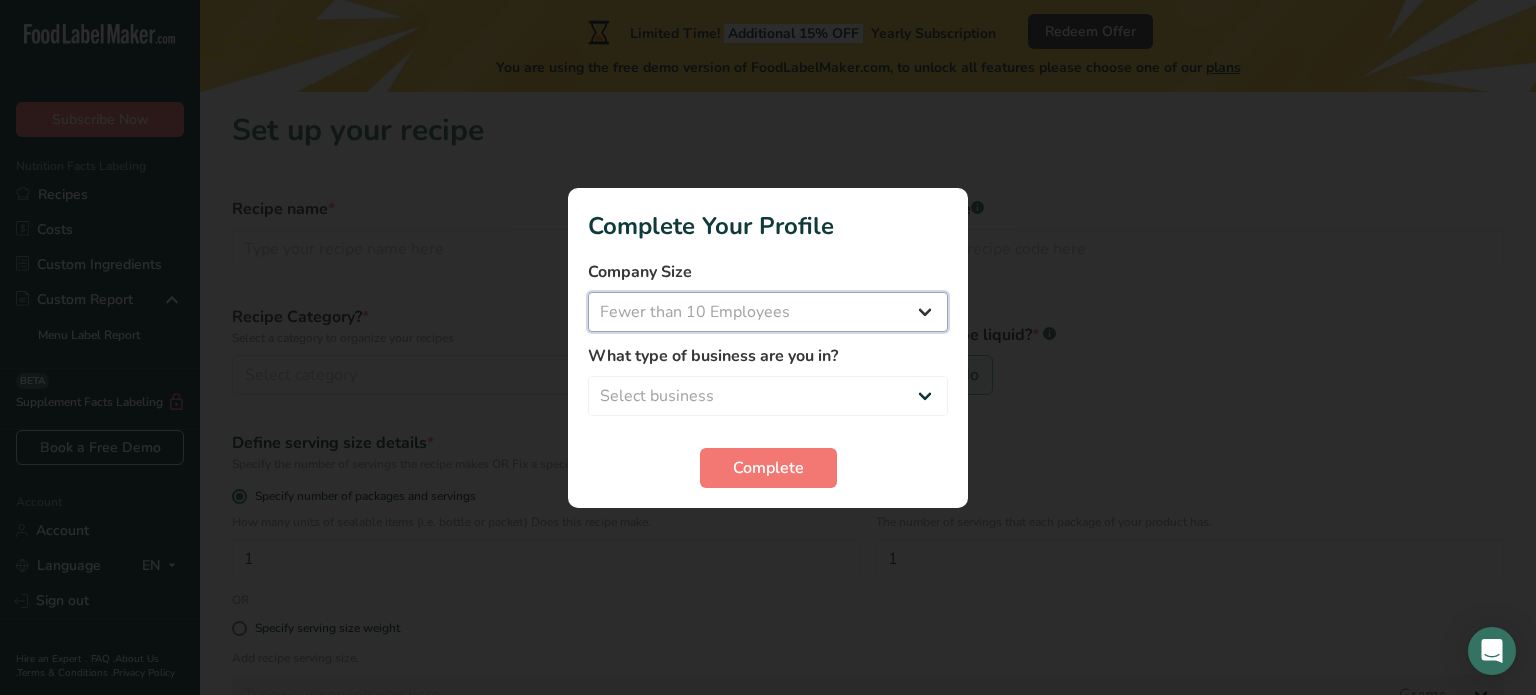click on "Select company size
Fewer than 10 Employees
10 to 50 Employees
51 to 500 Employees
Over 500 Employees" at bounding box center (768, 312) 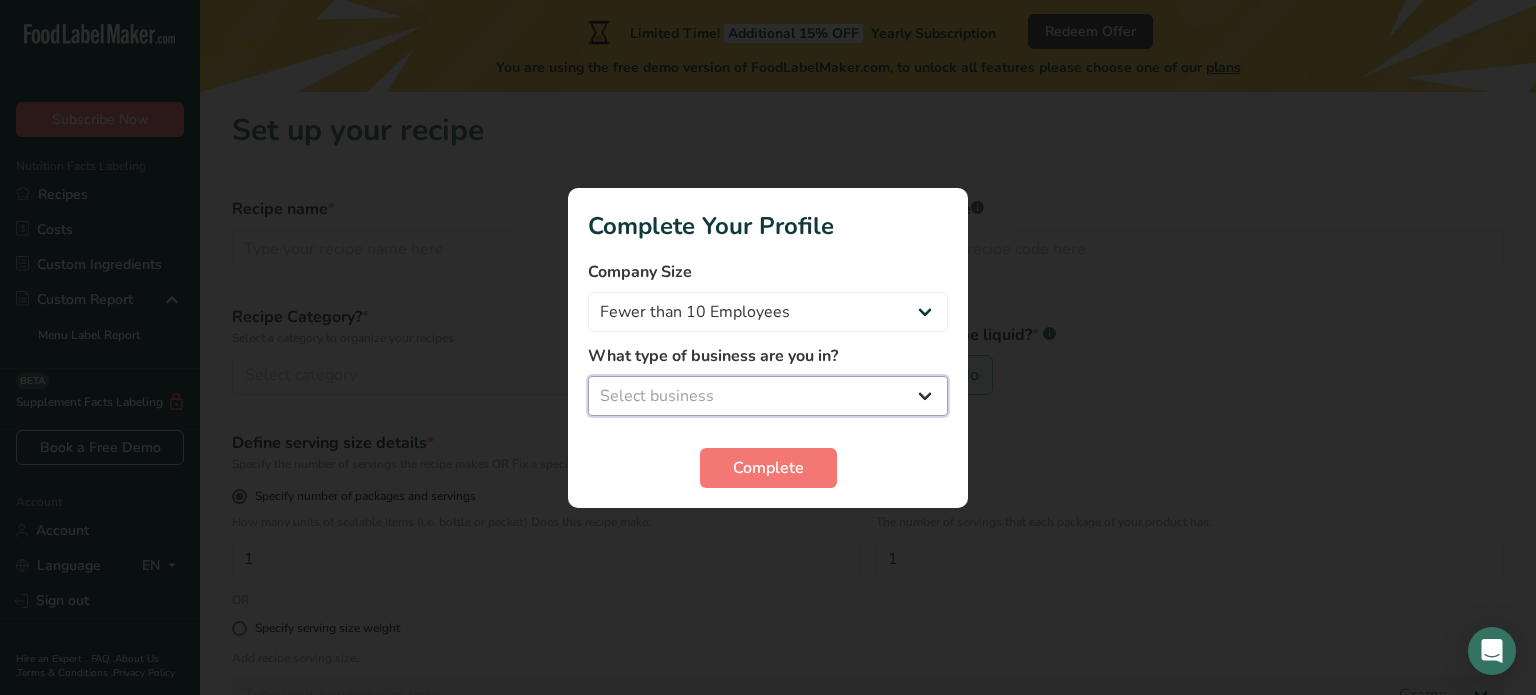 click on "Select business
Packaged Food Manufacturer
Restaurant & Cafe
Bakery
Meal Plans & Catering Company
Nutritionist
Food Blogger
Personal Trainer
Other" at bounding box center [768, 396] 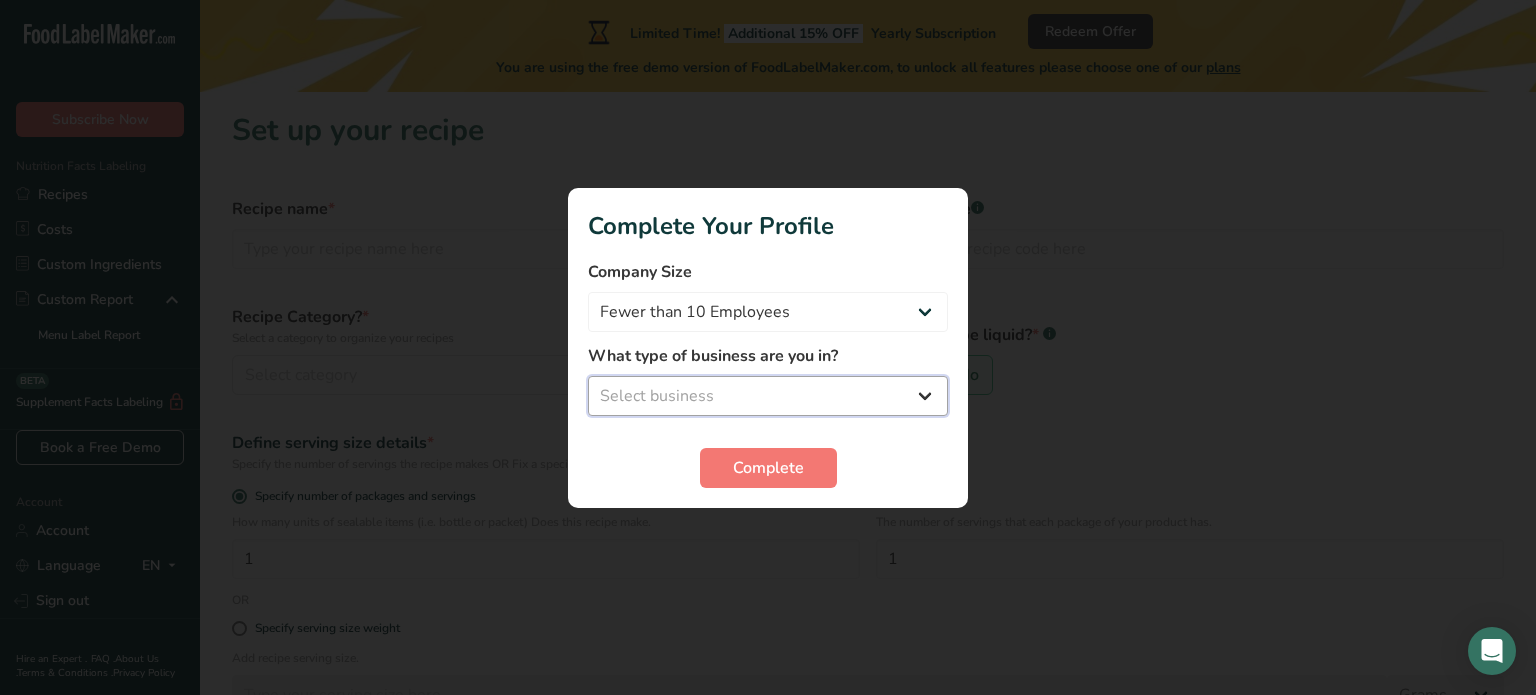 select on "1" 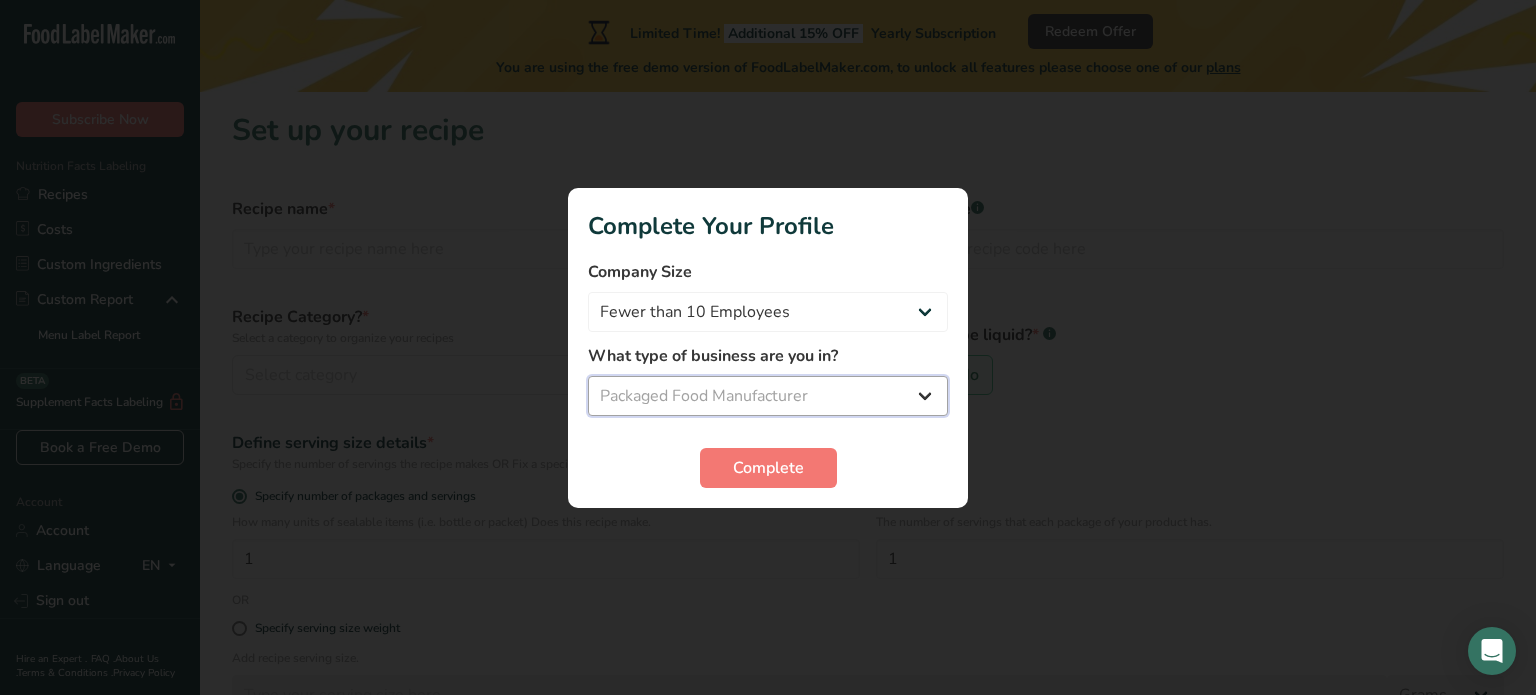 click on "Select business
Packaged Food Manufacturer
Restaurant & Cafe
Bakery
Meal Plans & Catering Company
Nutritionist
Food Blogger
Personal Trainer
Other" at bounding box center (768, 396) 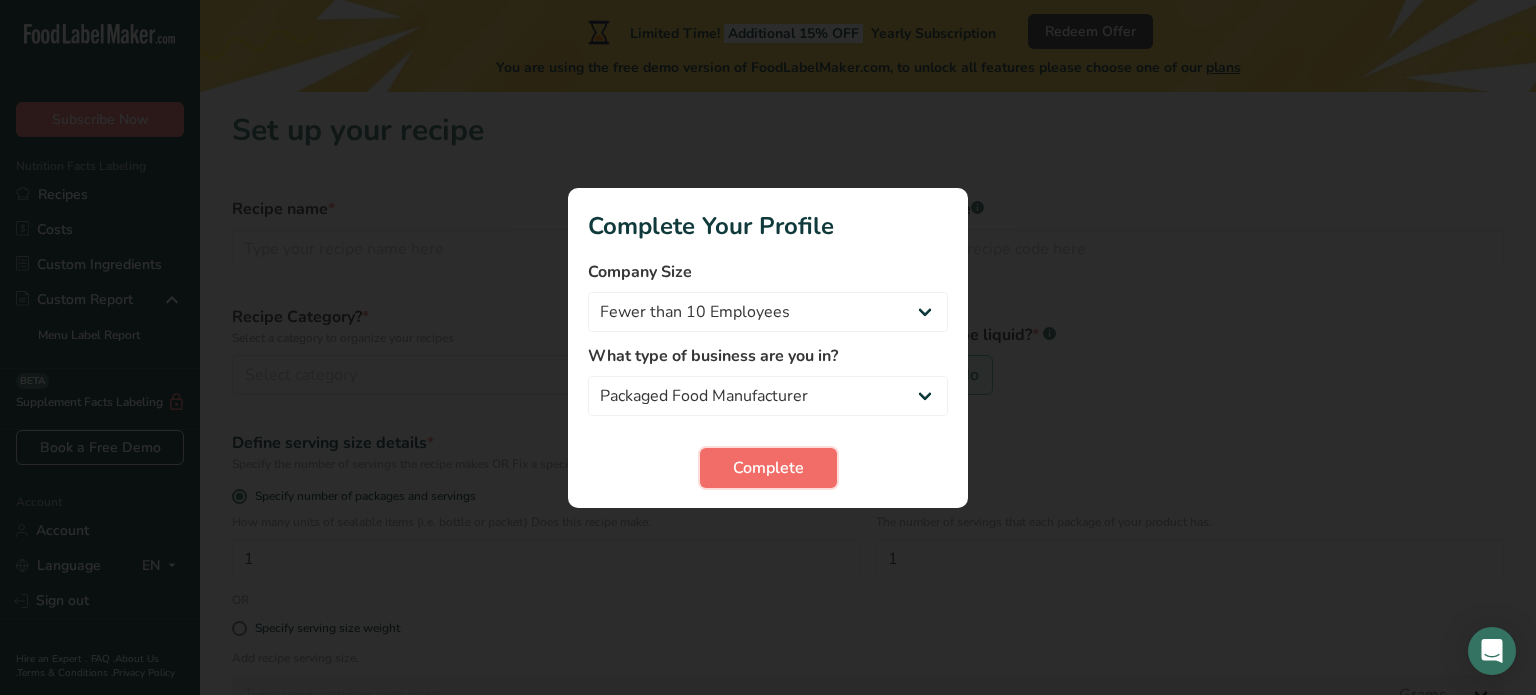 click on "Complete" at bounding box center [768, 468] 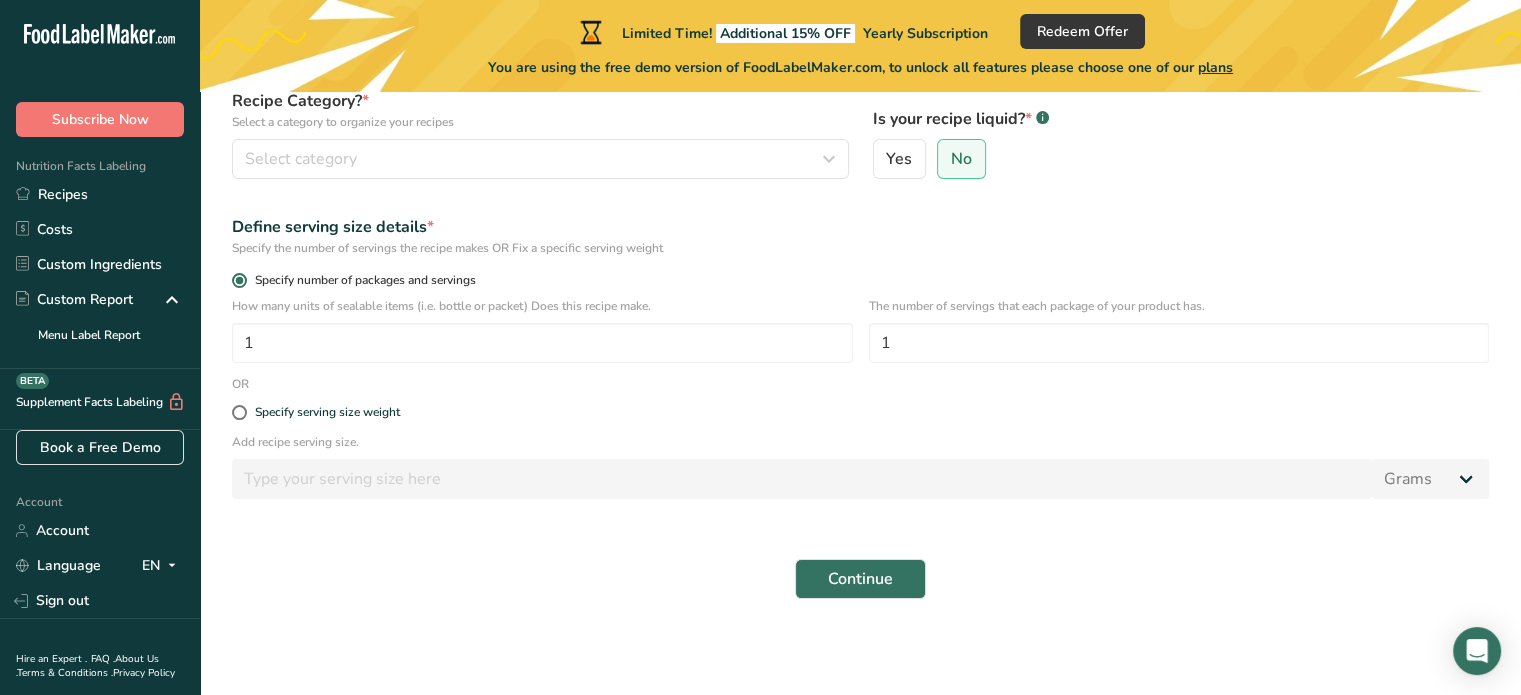 scroll, scrollTop: 0, scrollLeft: 0, axis: both 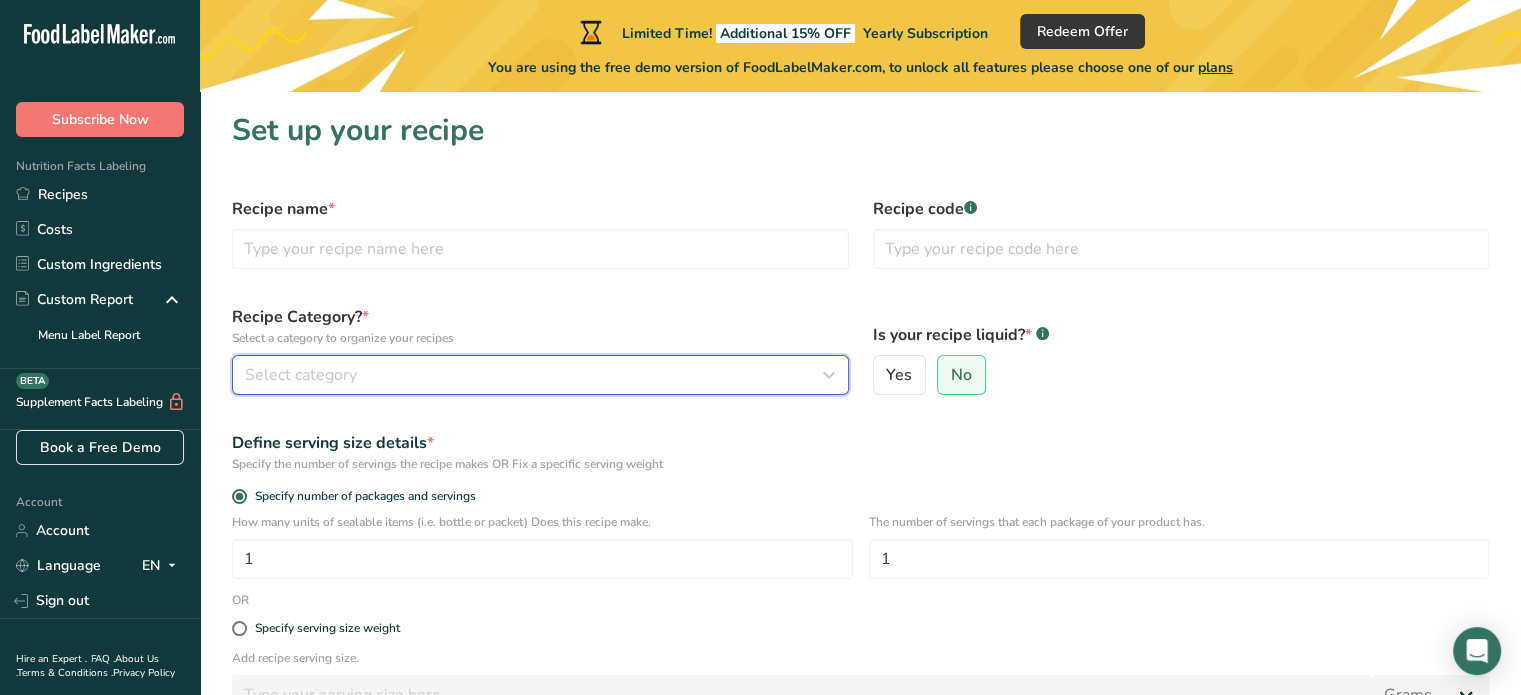 click on "Select category" at bounding box center [301, 375] 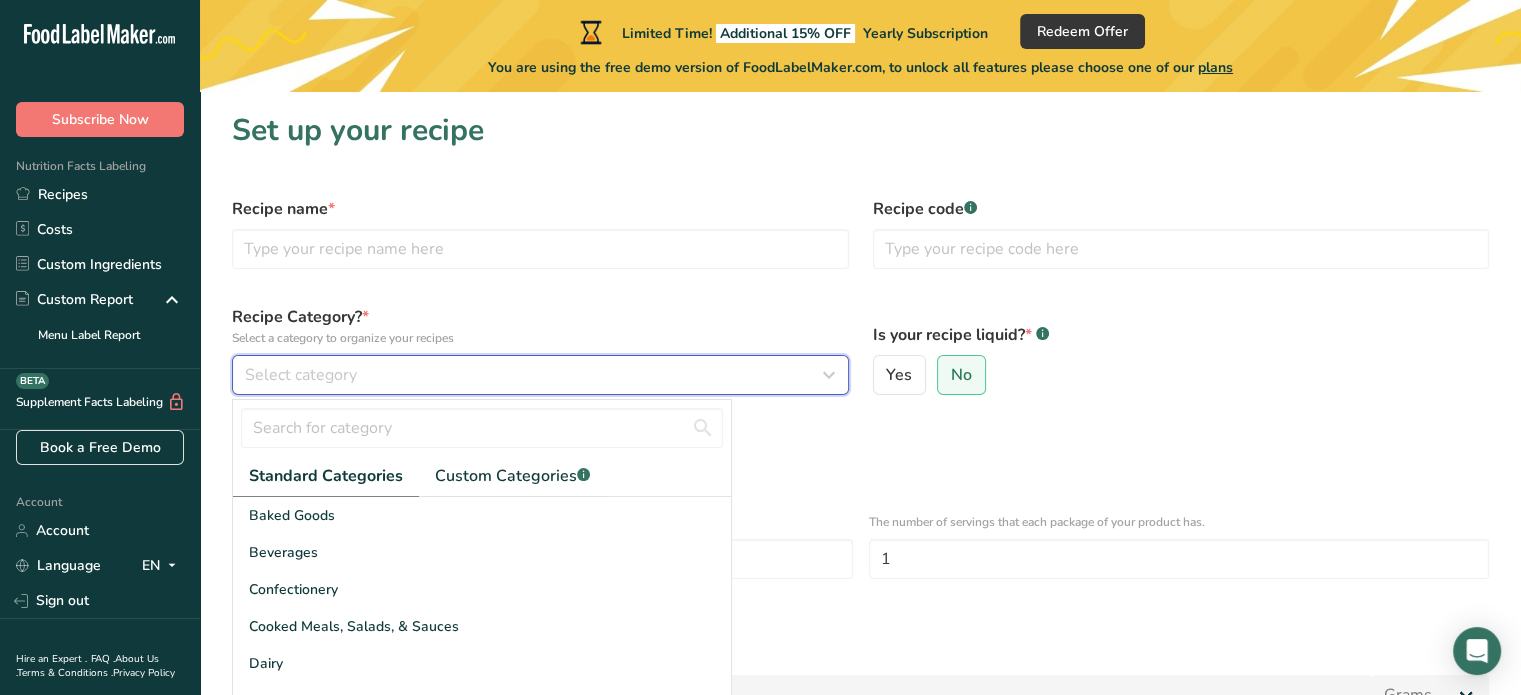 click on "Select category" at bounding box center (301, 375) 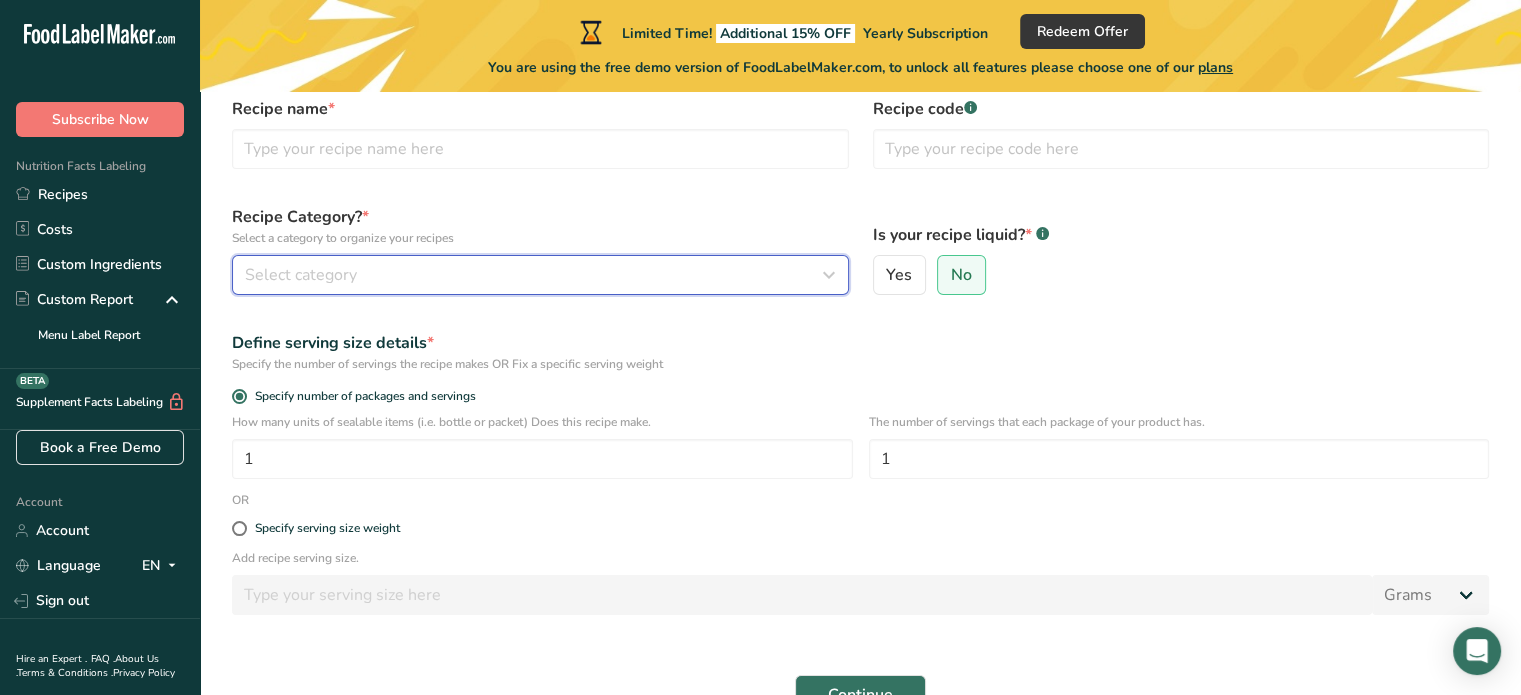 scroll, scrollTop: 0, scrollLeft: 0, axis: both 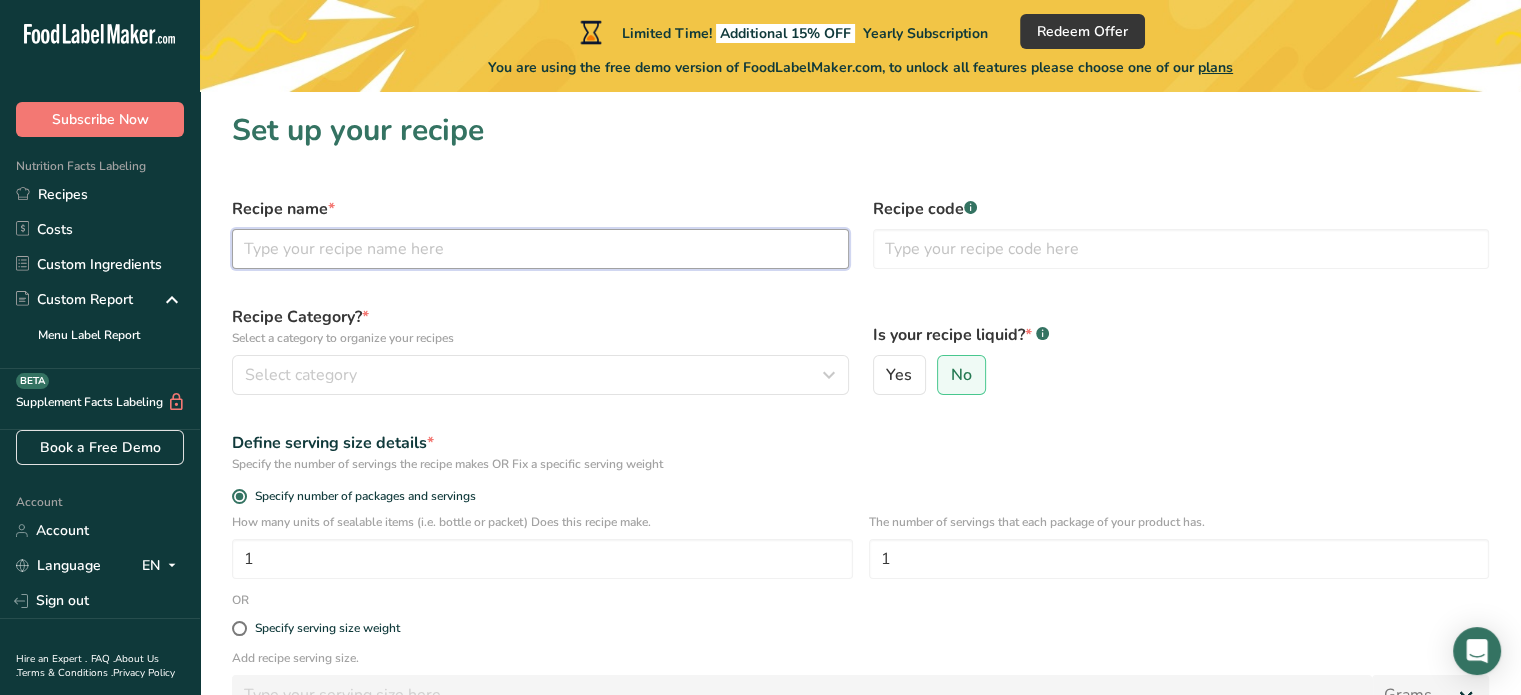 click at bounding box center (540, 249) 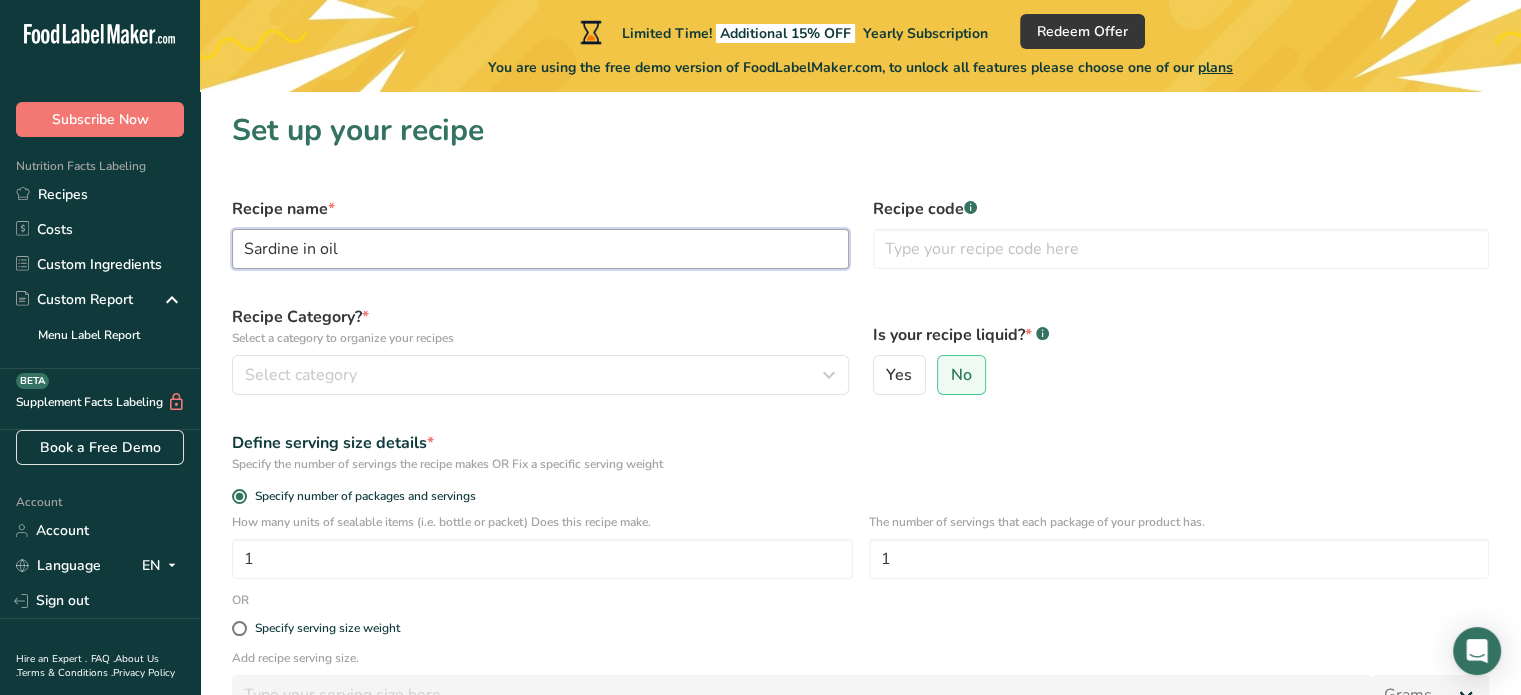 type on "Sardine in oil" 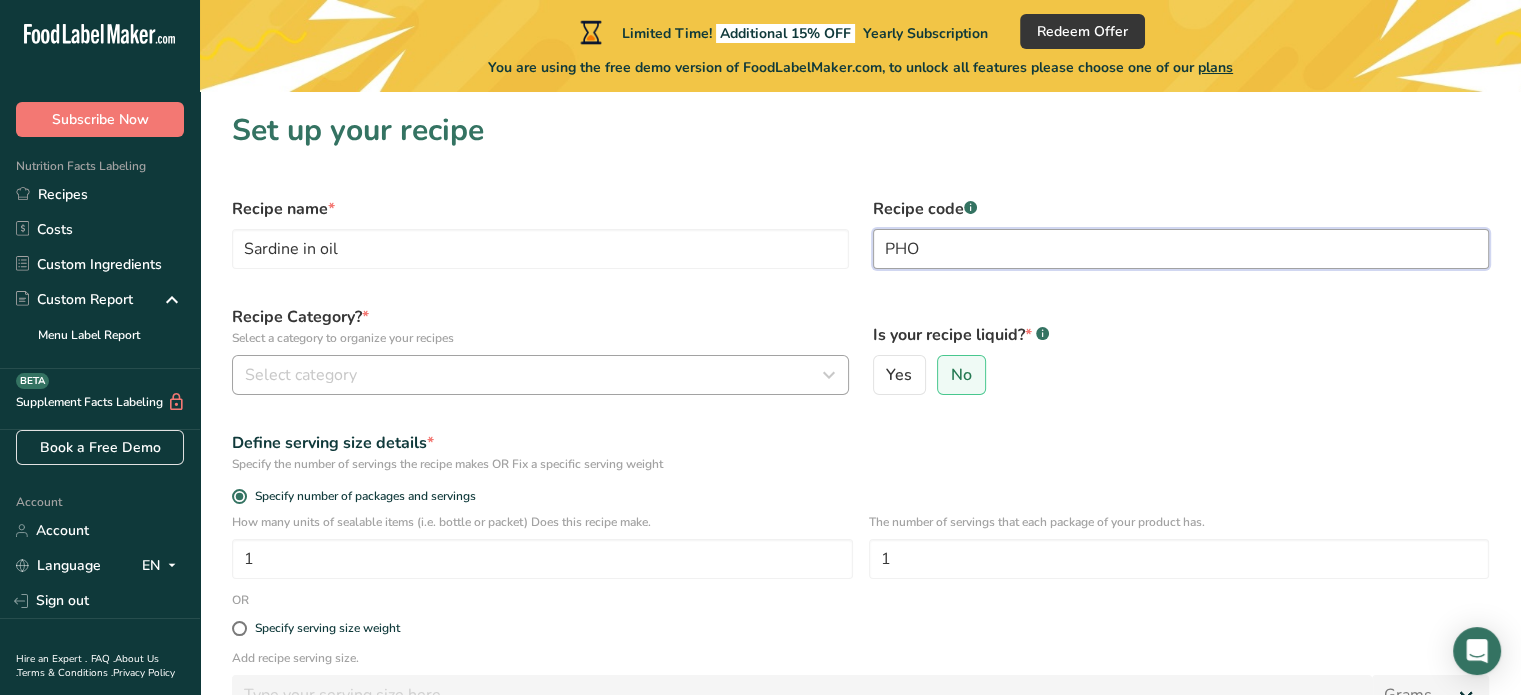 type on "PHO" 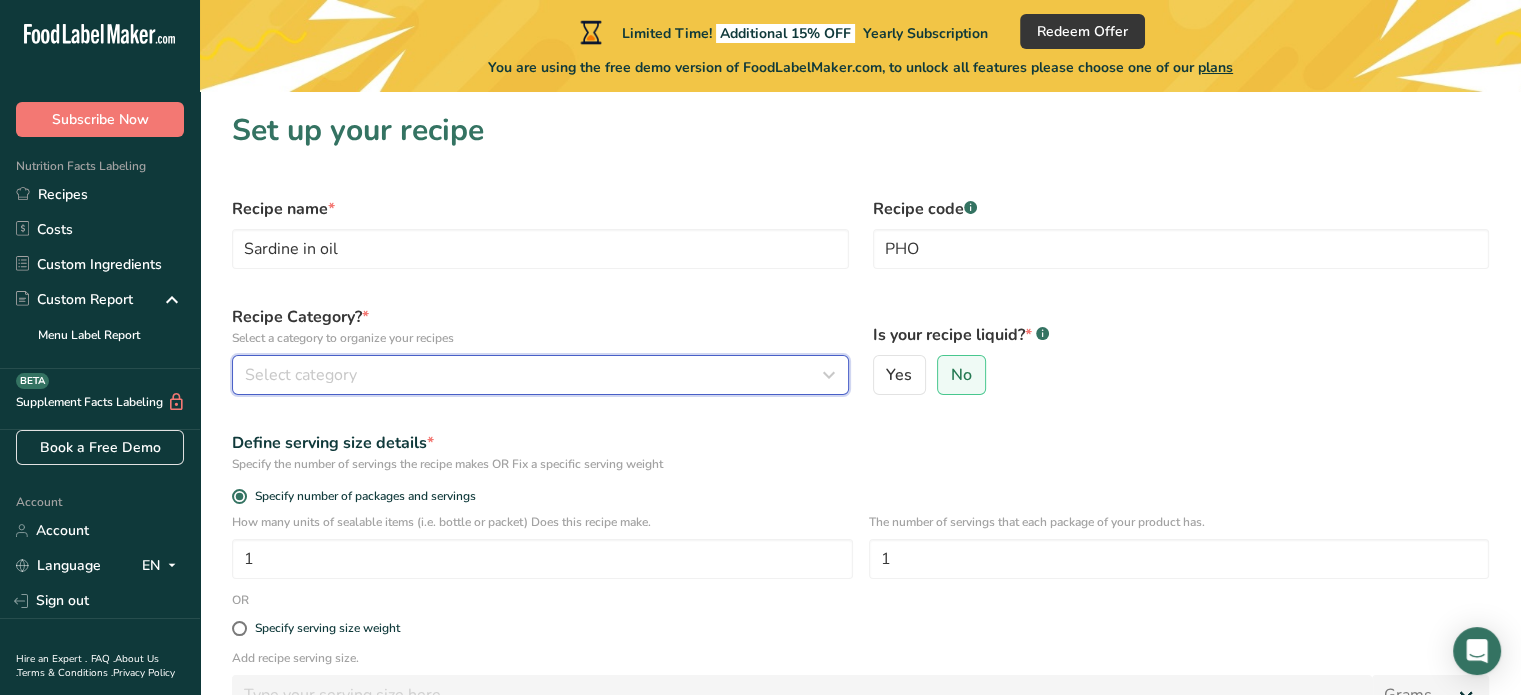 click on "Select category" at bounding box center (534, 375) 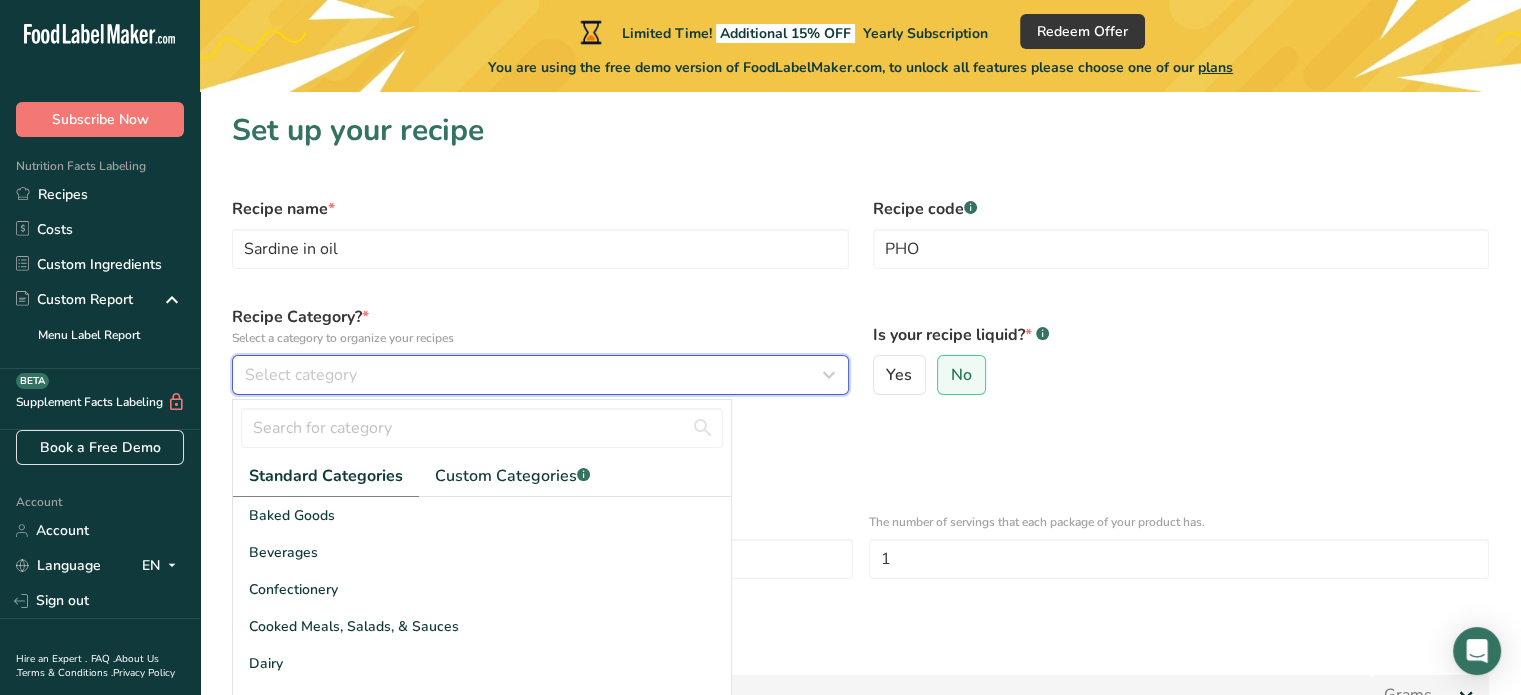 type 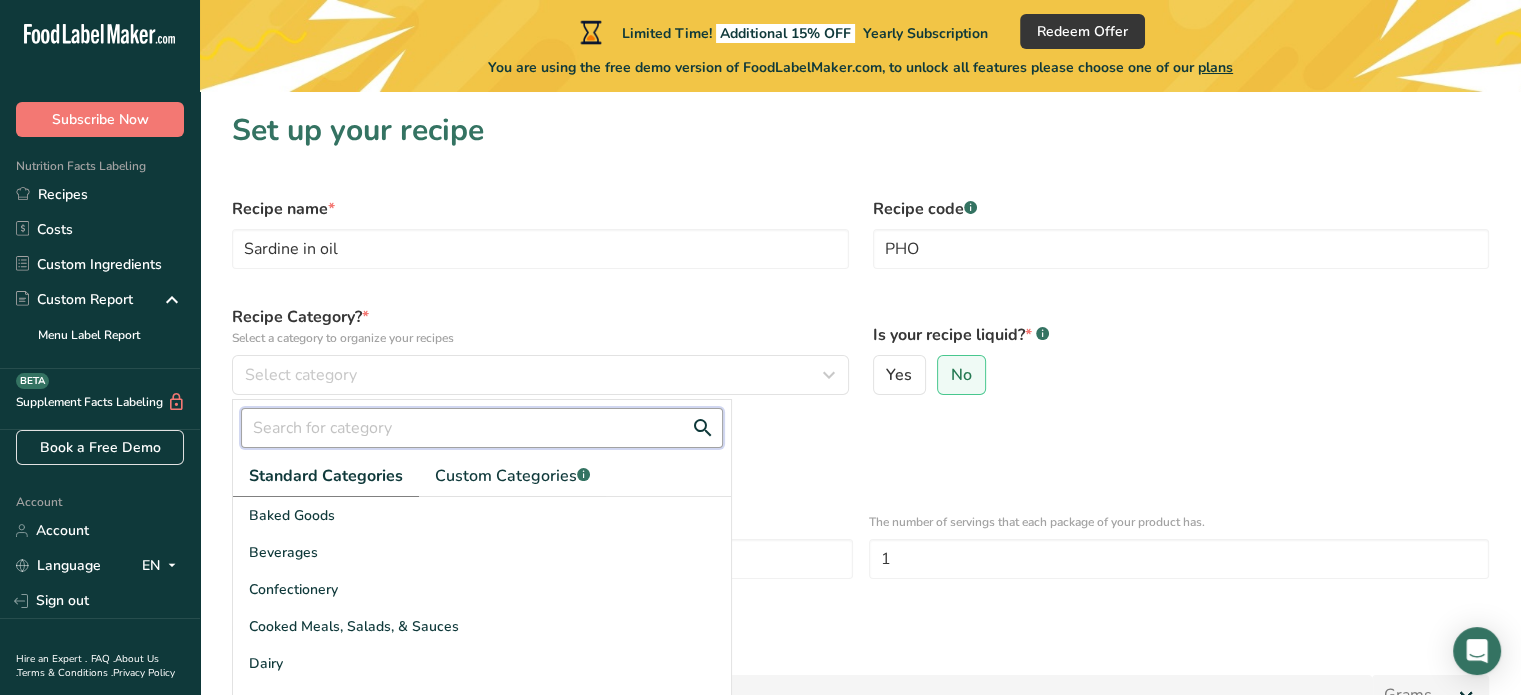 click at bounding box center [482, 428] 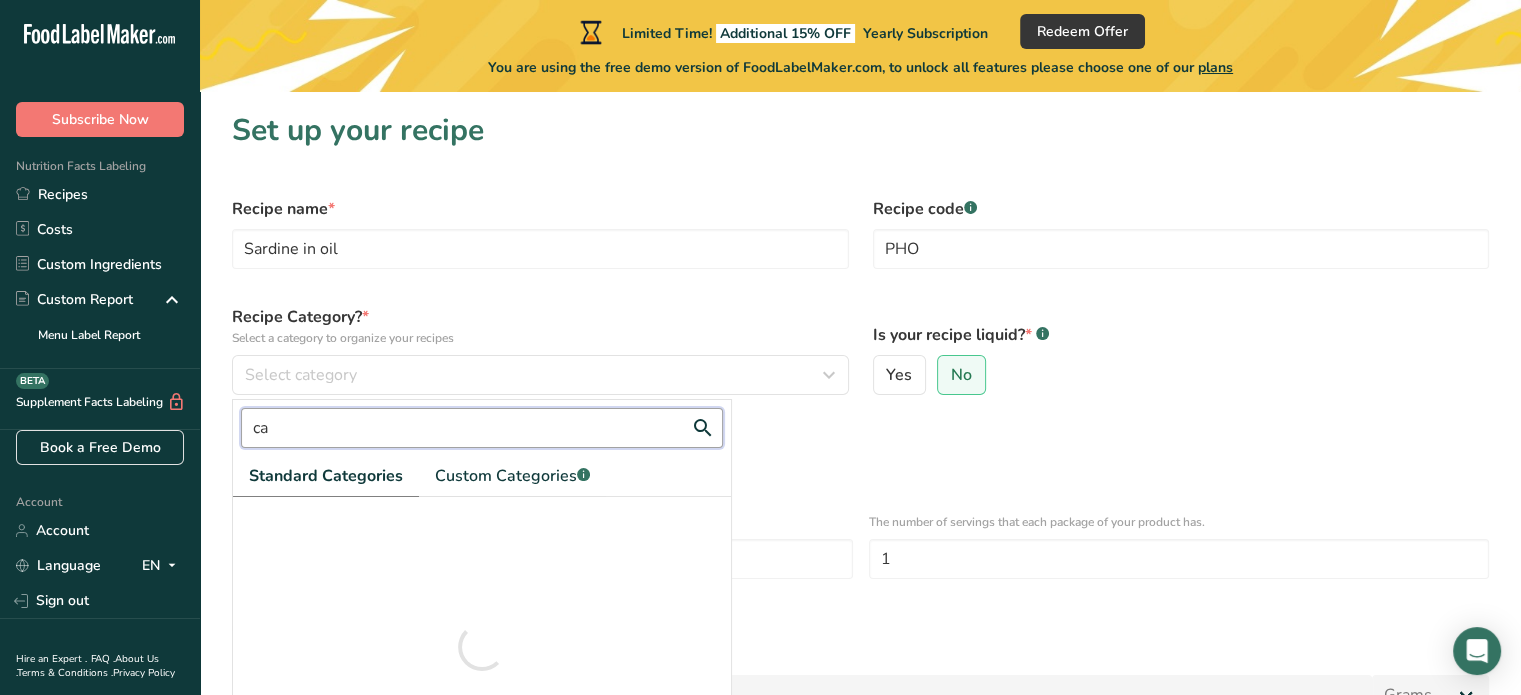 type on "c" 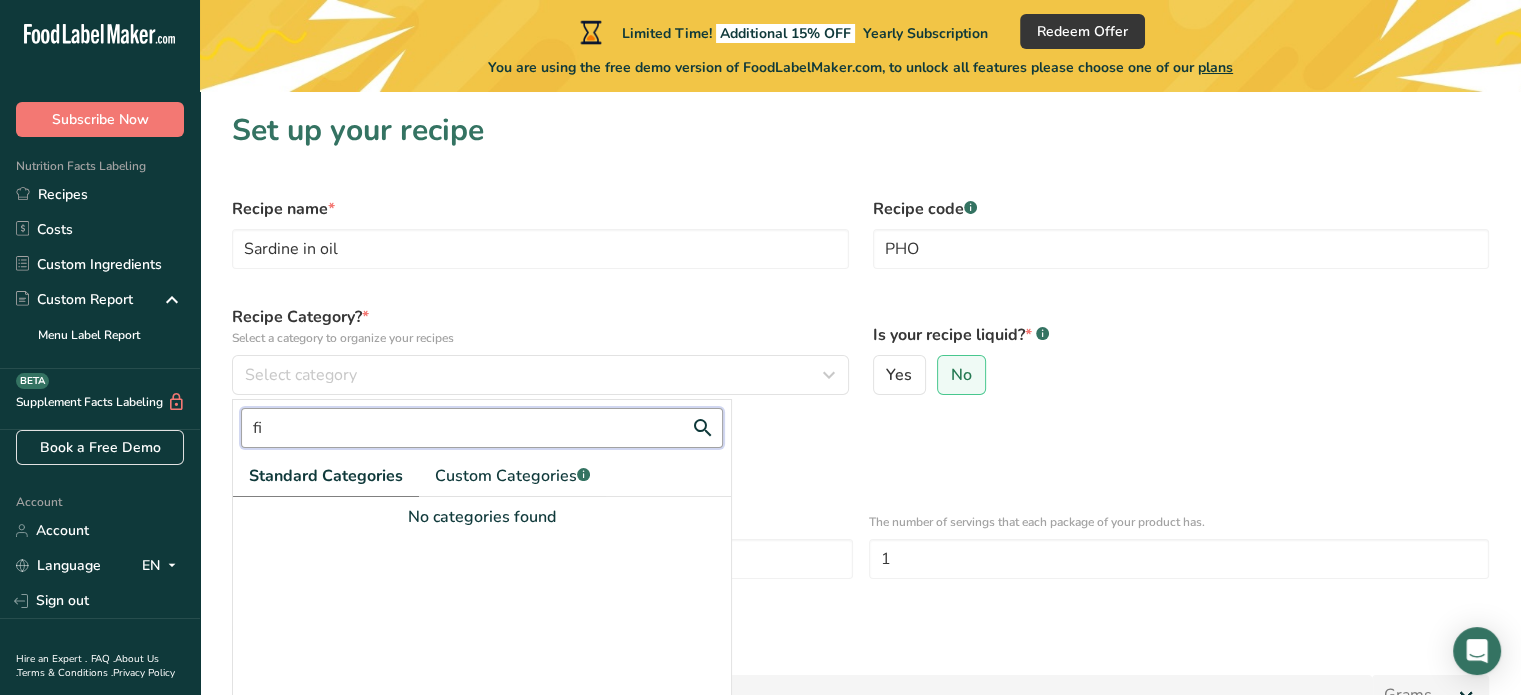 type on "f" 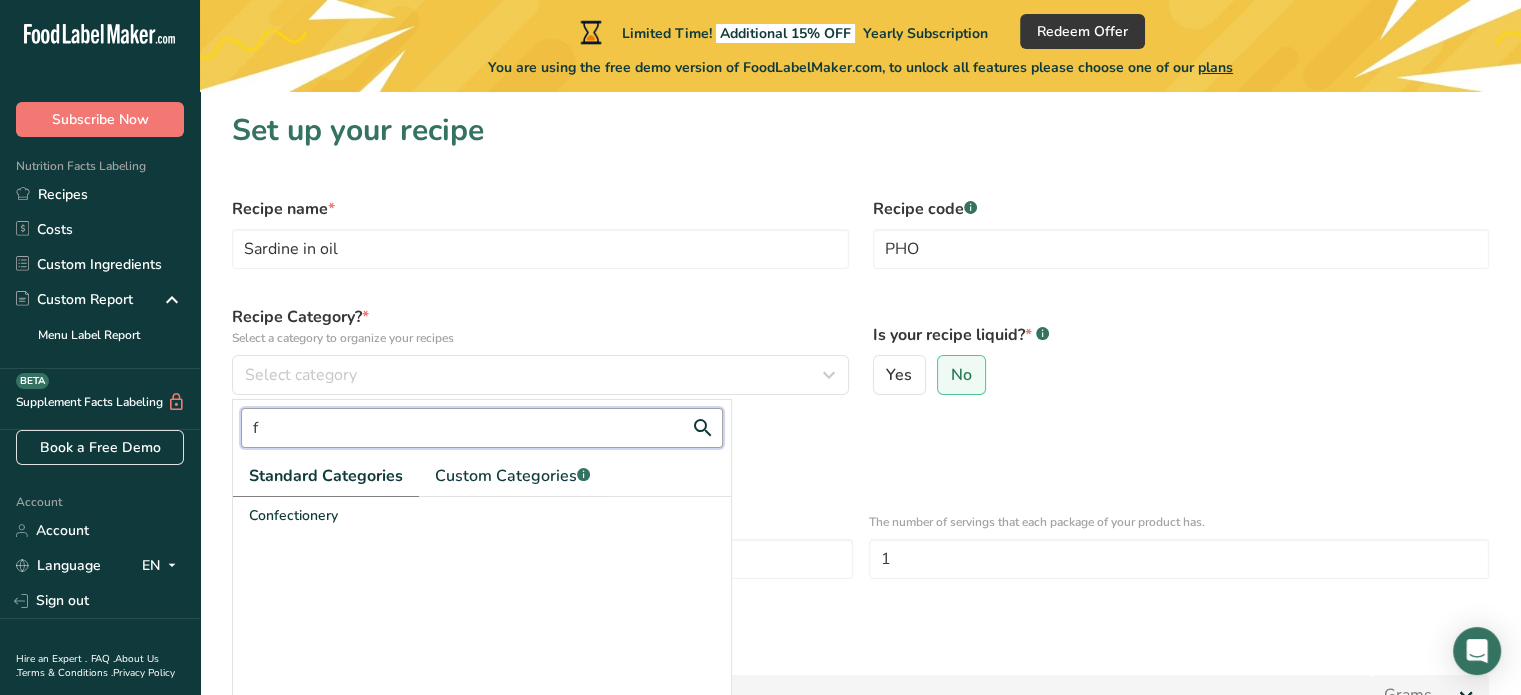 type 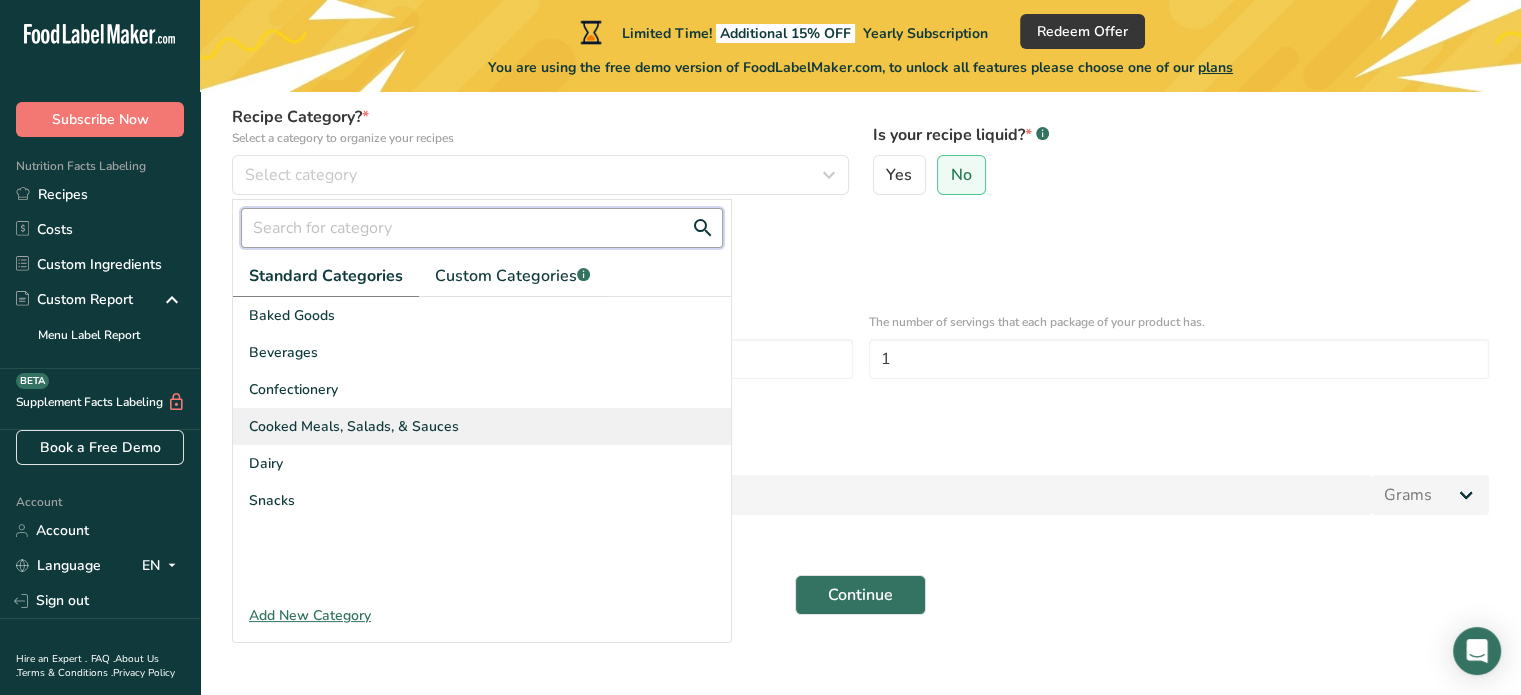 scroll, scrollTop: 216, scrollLeft: 0, axis: vertical 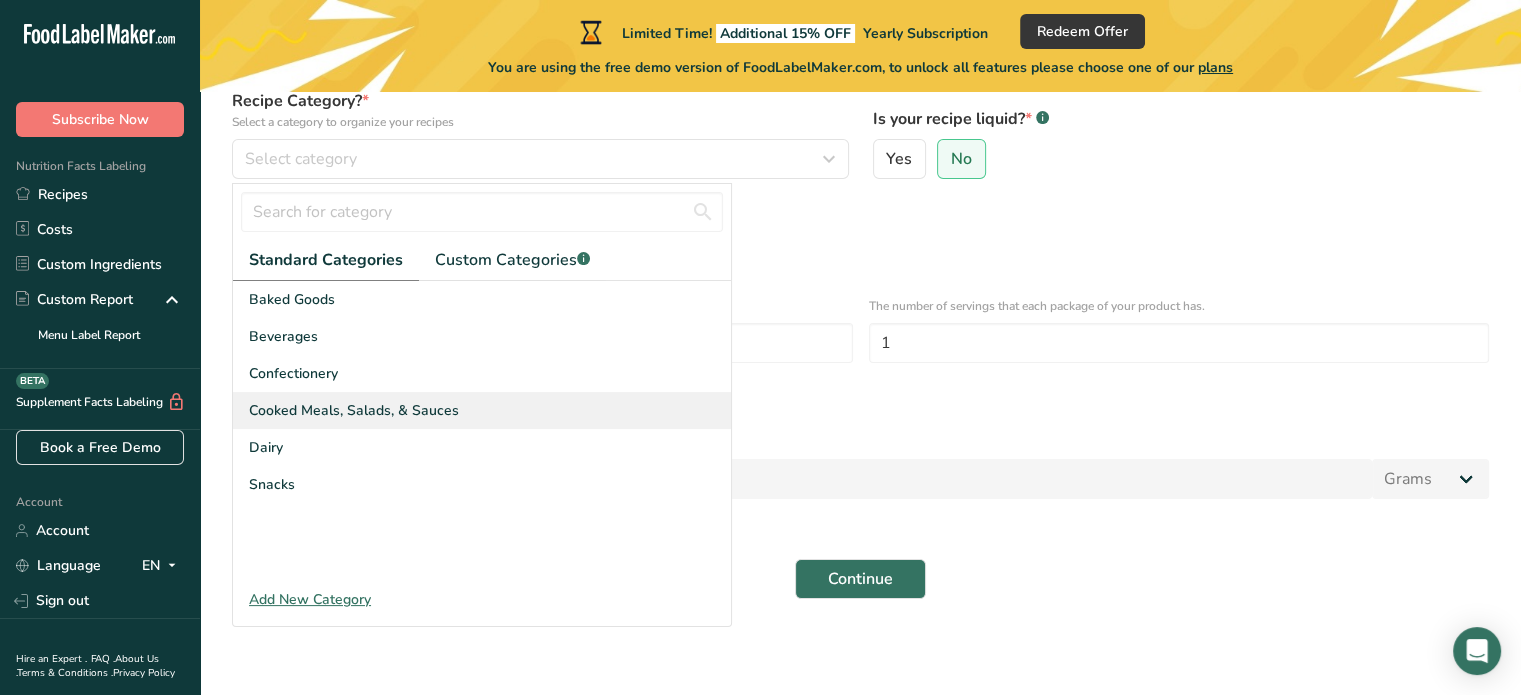click on "Cooked Meals, Salads, & Sauces" at bounding box center (354, 410) 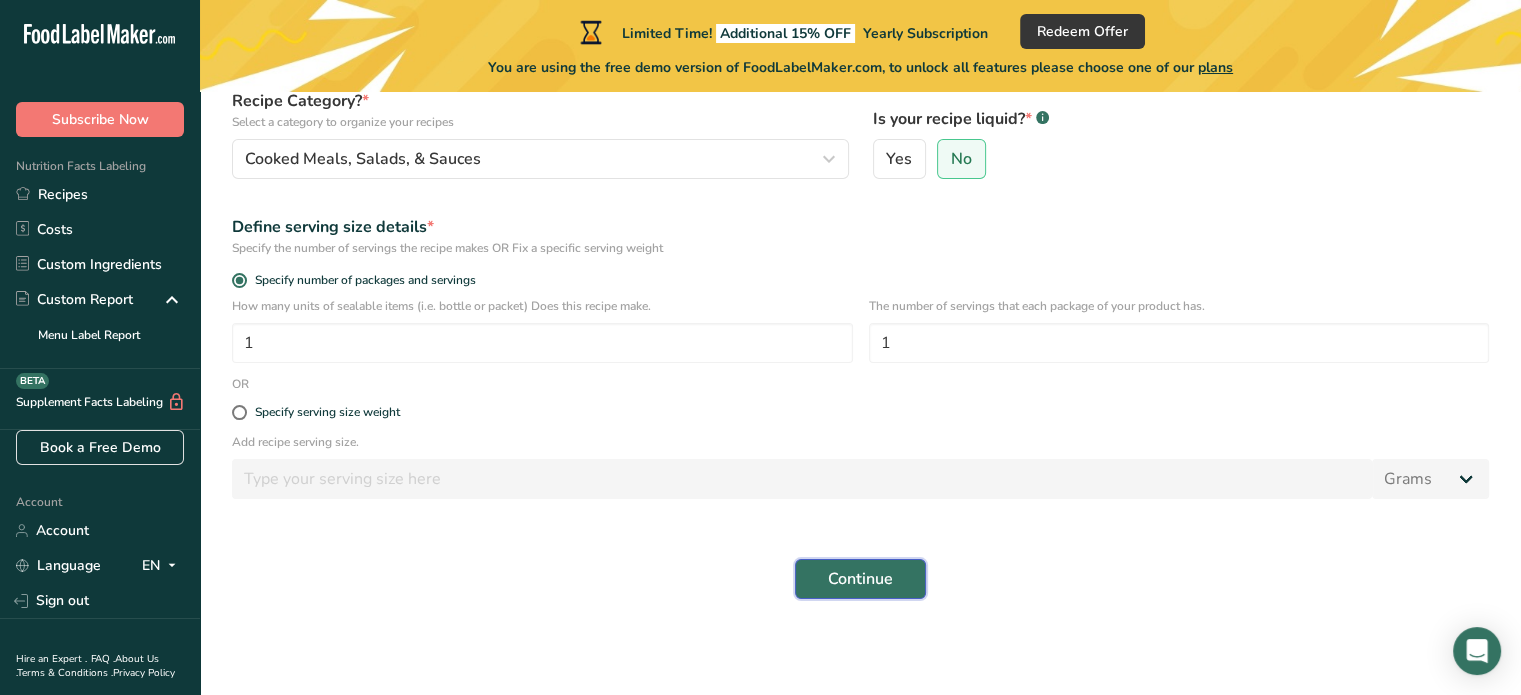 click on "Continue" at bounding box center (860, 579) 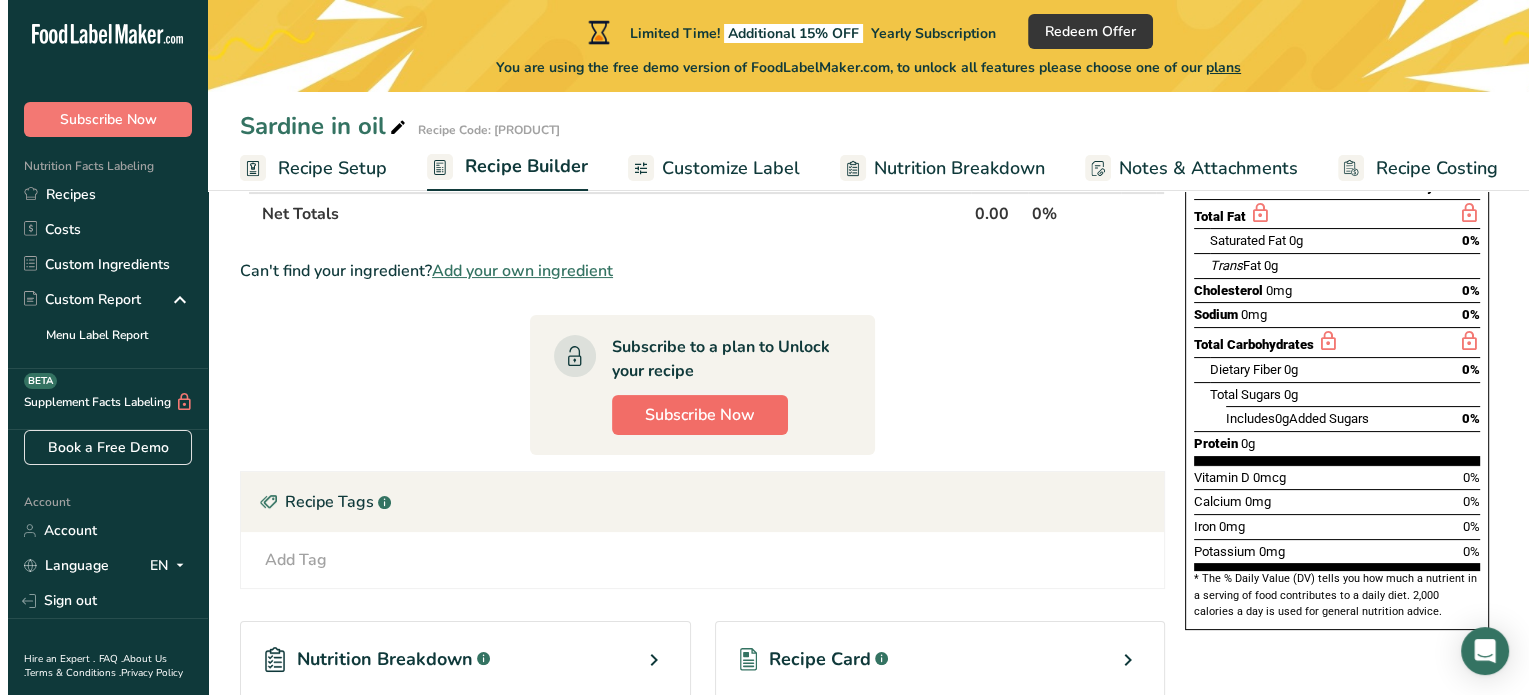scroll, scrollTop: 300, scrollLeft: 0, axis: vertical 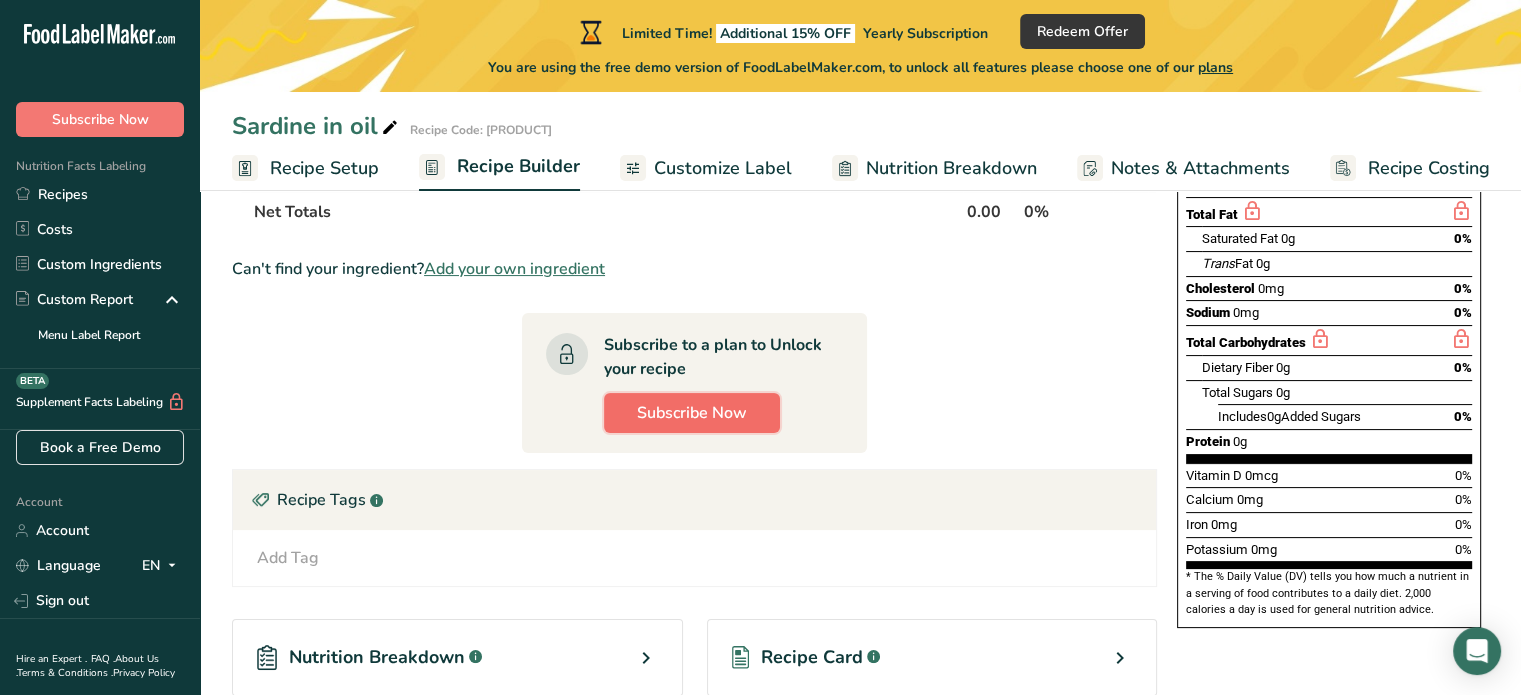 click on "Subscribe Now" at bounding box center (692, 413) 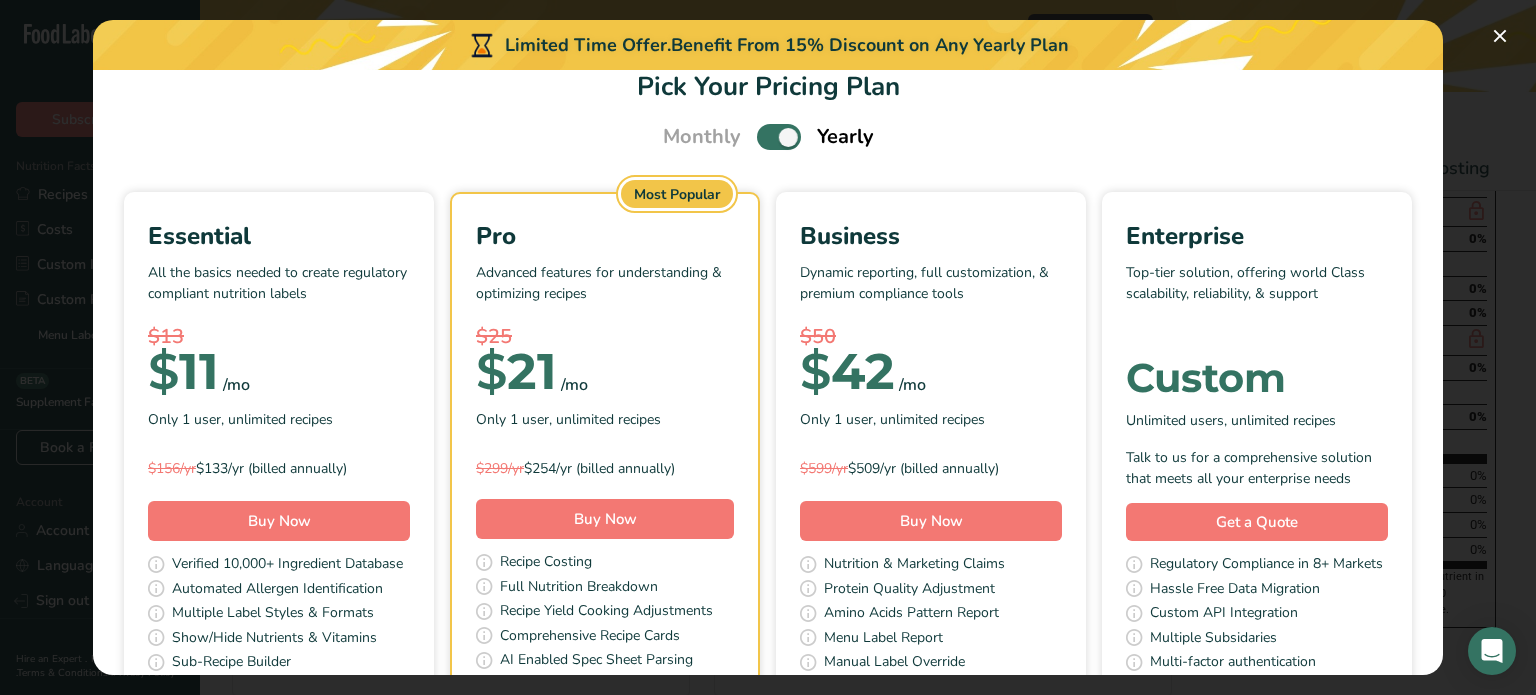 scroll, scrollTop: 0, scrollLeft: 0, axis: both 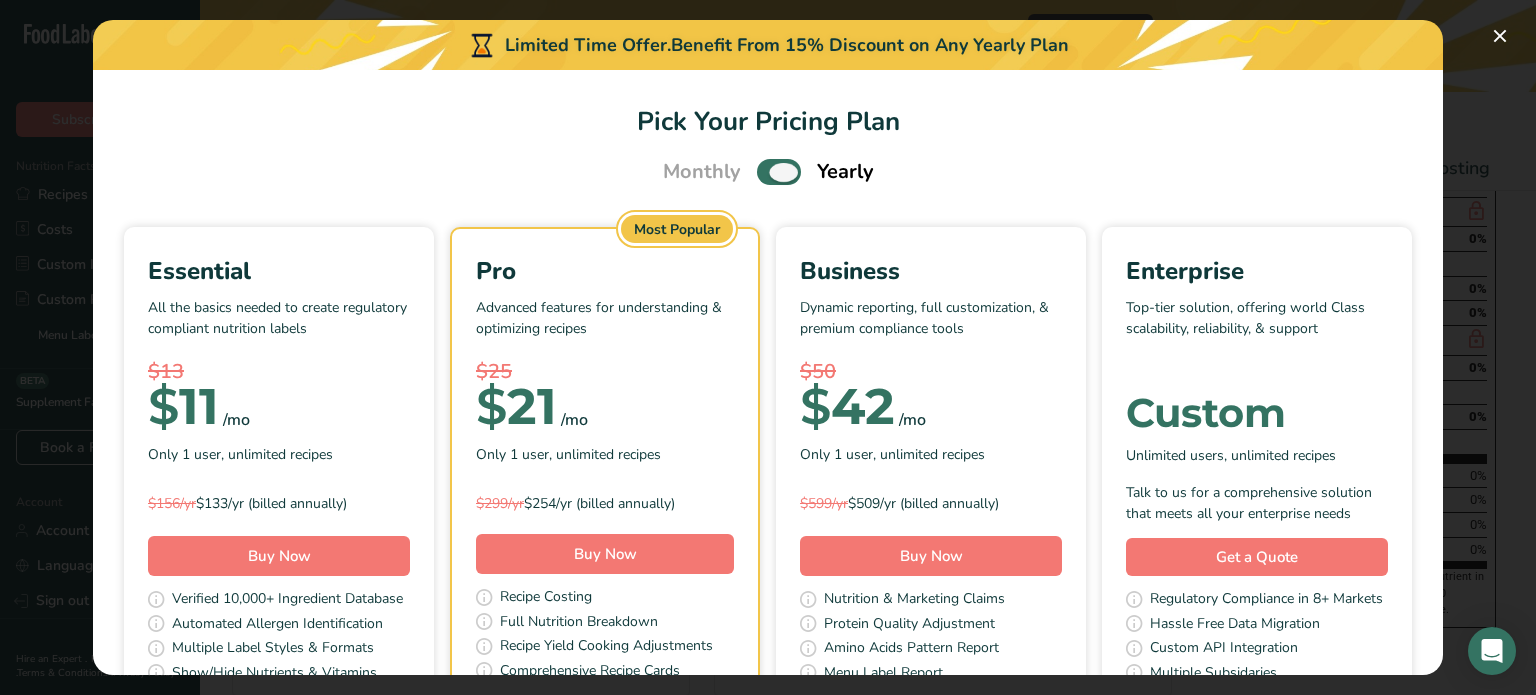 click at bounding box center [779, 171] 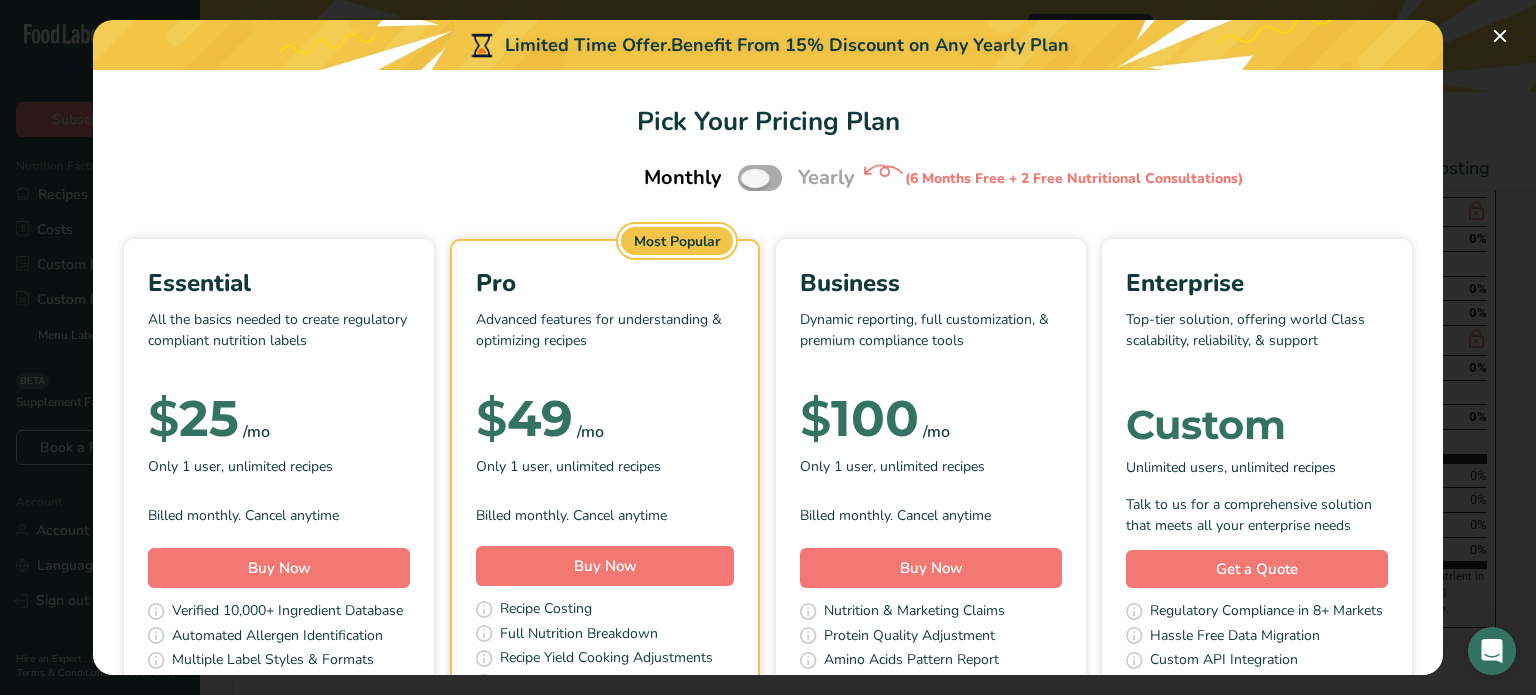 click at bounding box center (760, 177) 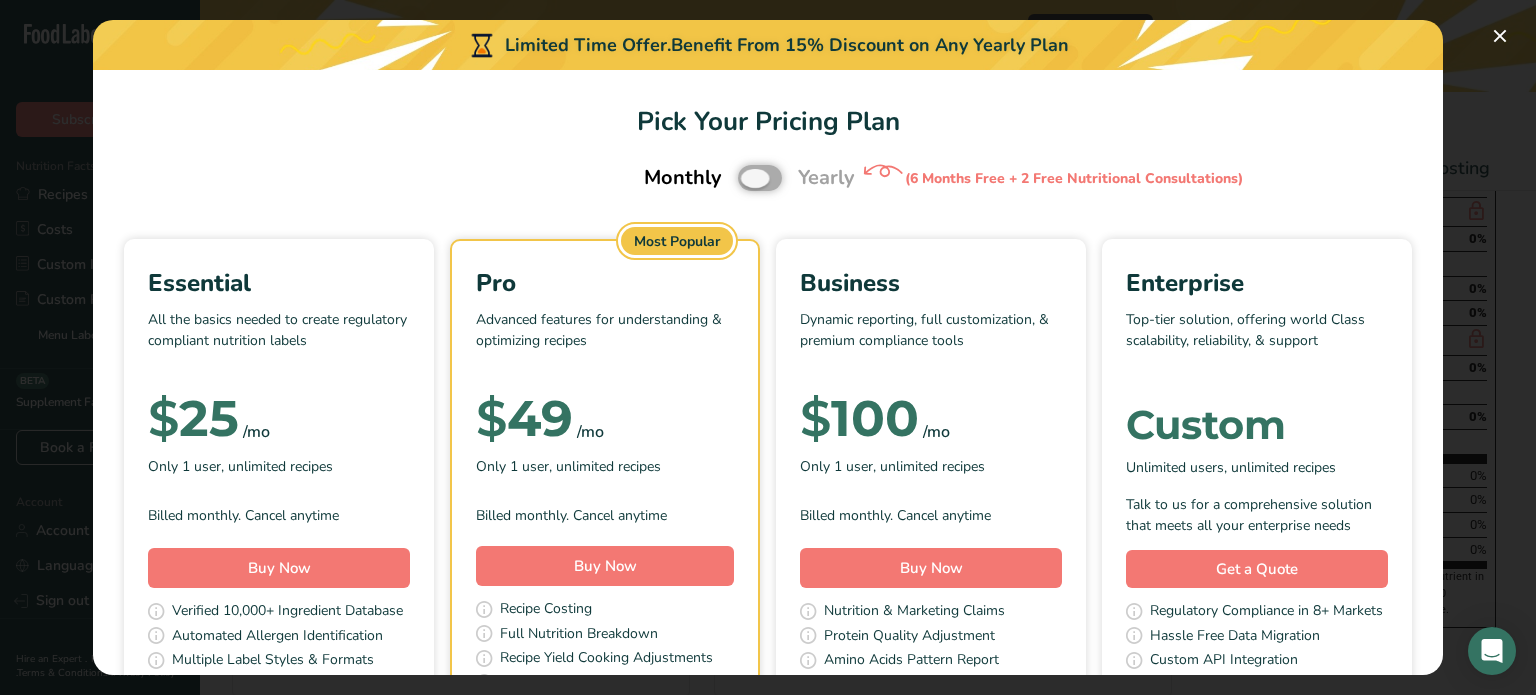 click at bounding box center [744, 178] 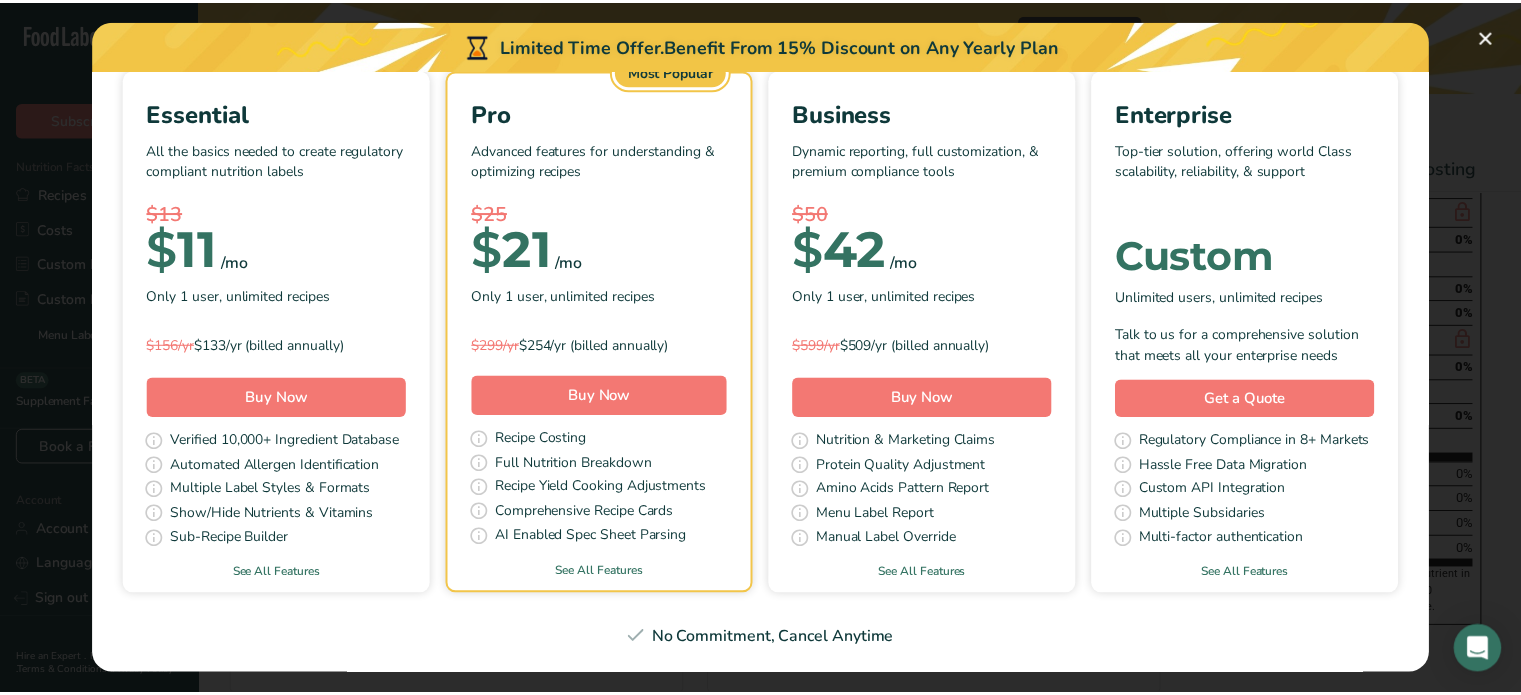 scroll, scrollTop: 0, scrollLeft: 0, axis: both 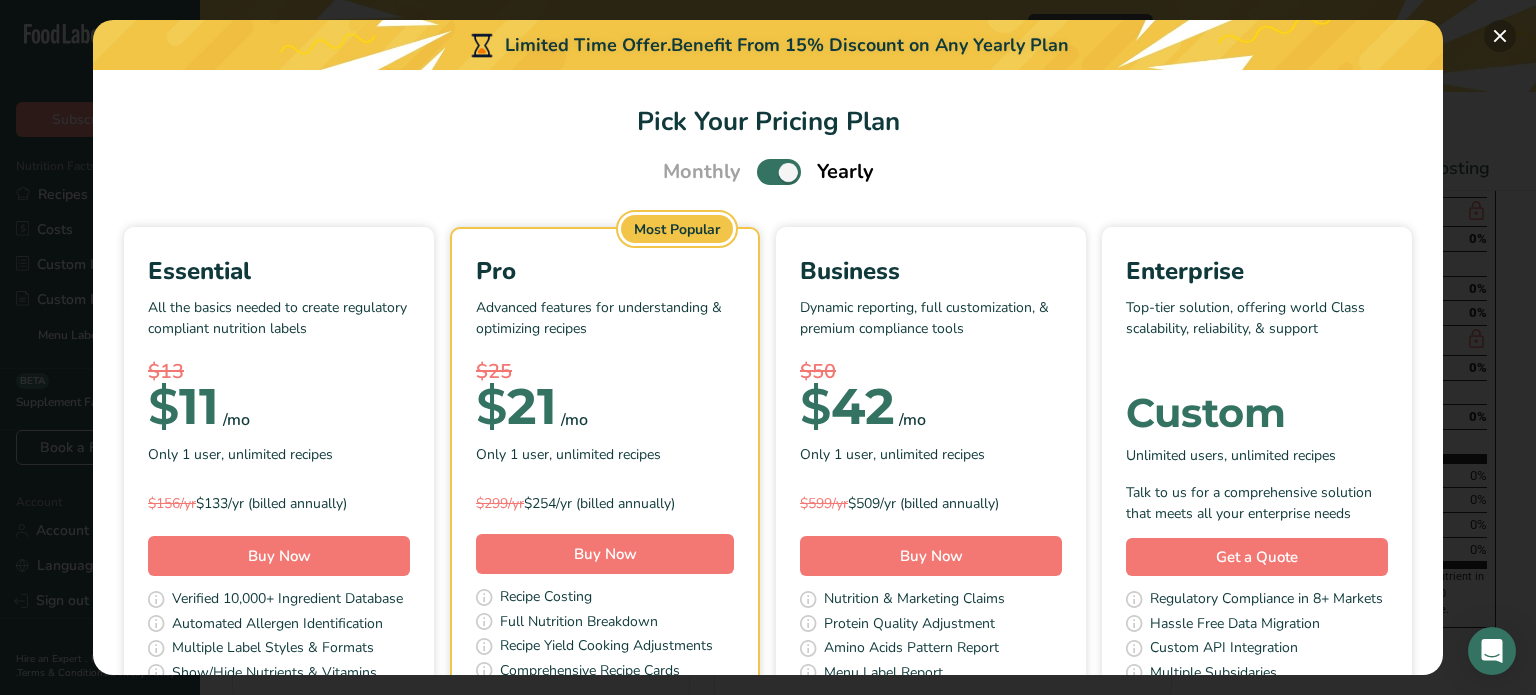 click at bounding box center [1500, 36] 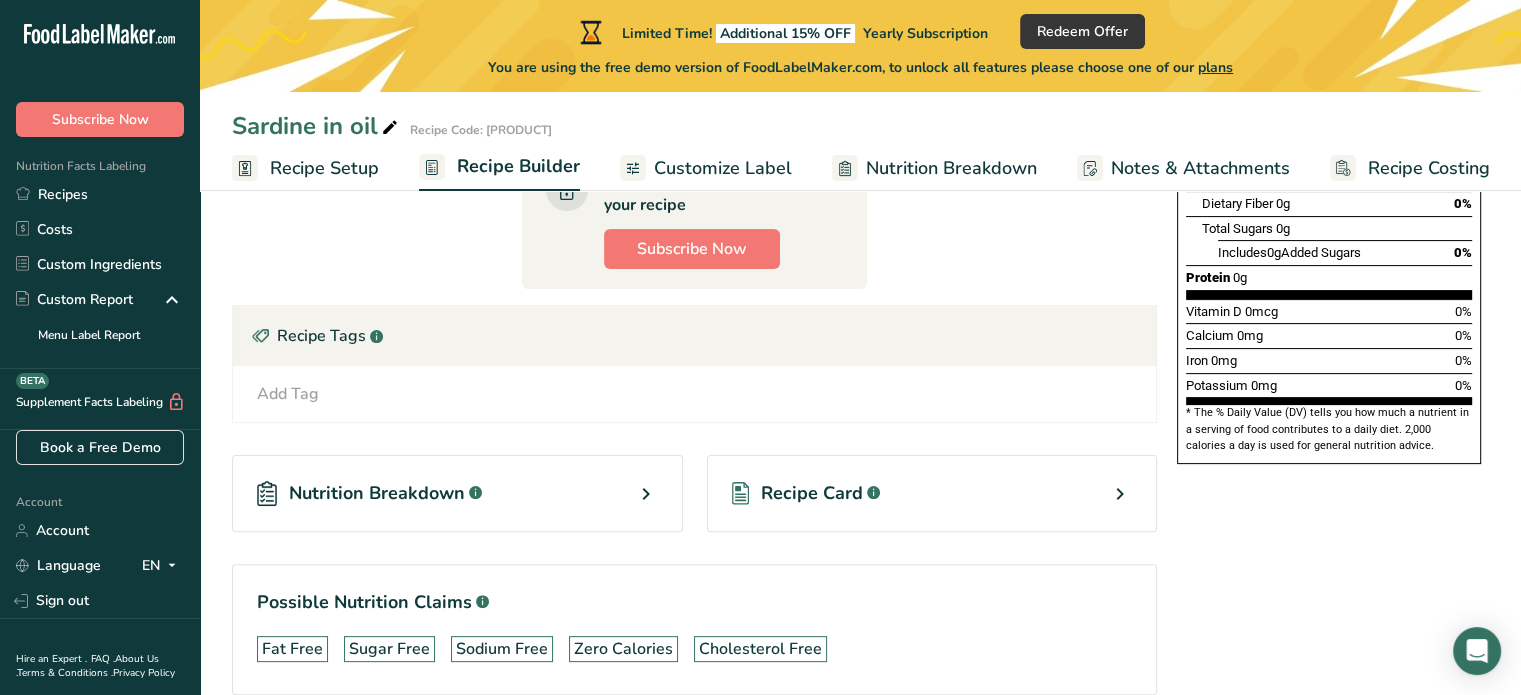 scroll, scrollTop: 500, scrollLeft: 0, axis: vertical 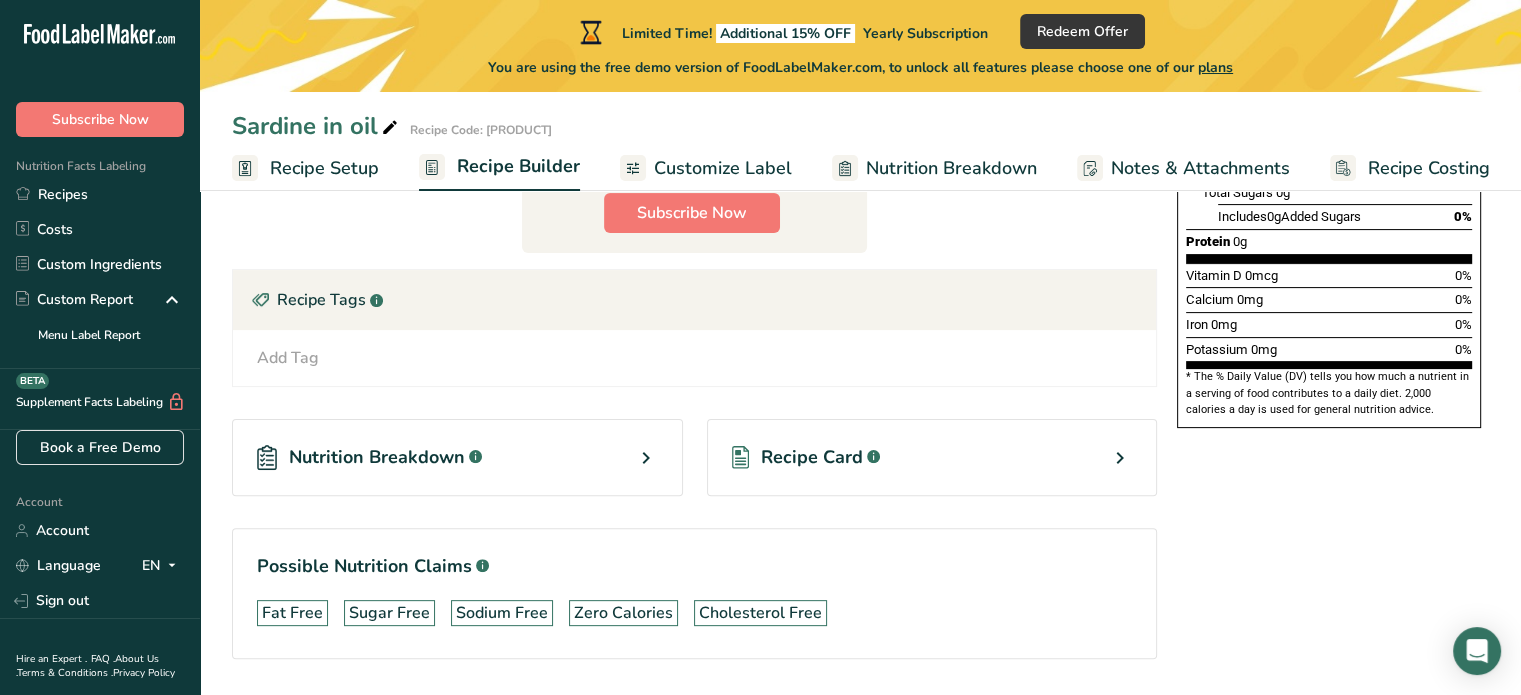 click on "Nutrition Breakdown
.a-a{fill:#347362;}.b-a{fill:#fff;}" at bounding box center [457, 457] 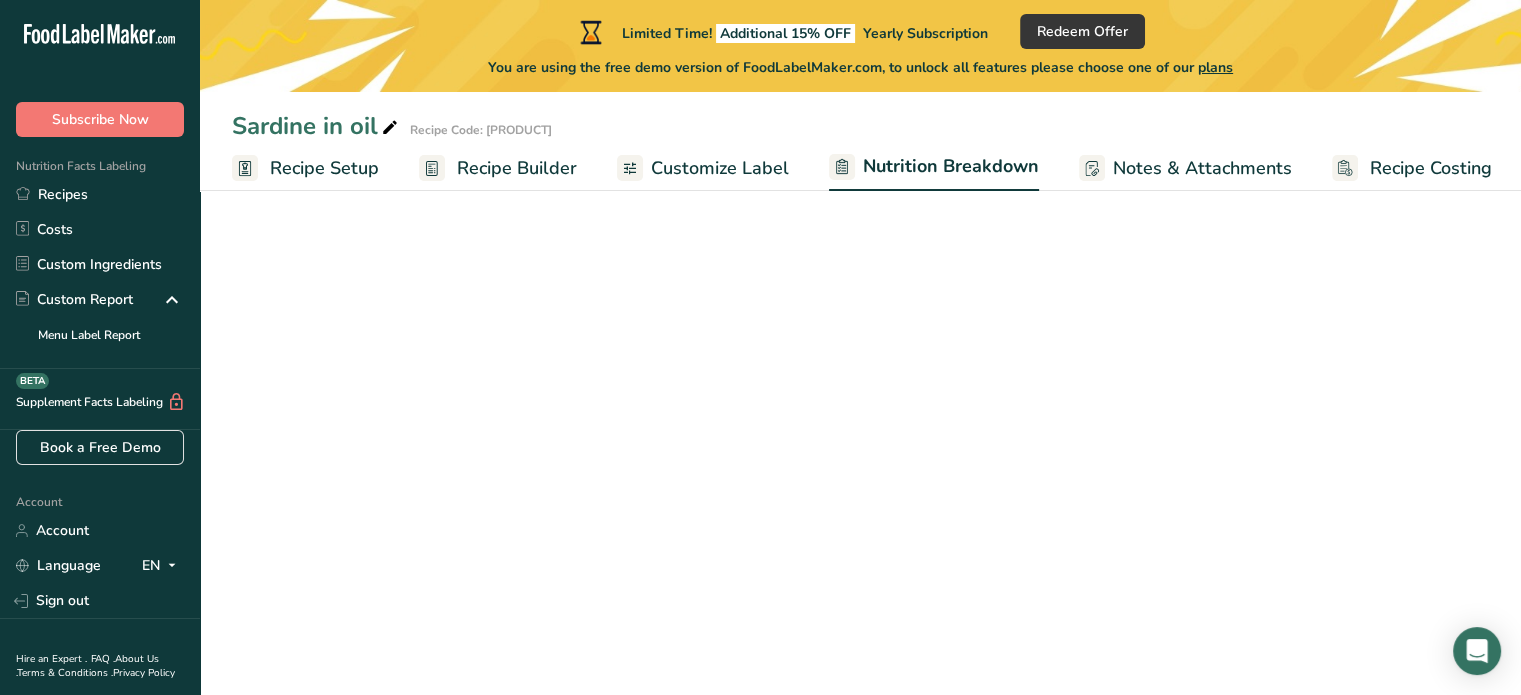 select on "Calories" 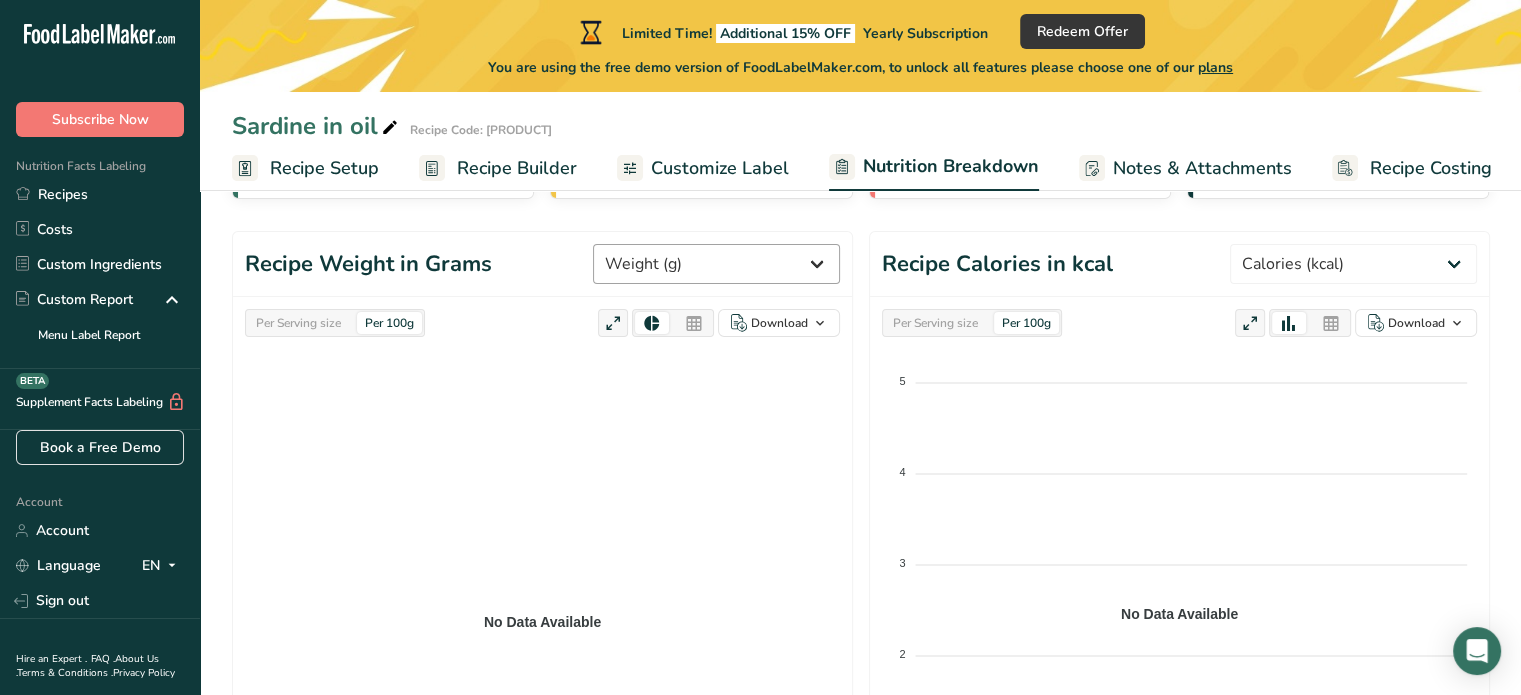 scroll, scrollTop: 0, scrollLeft: 0, axis: both 